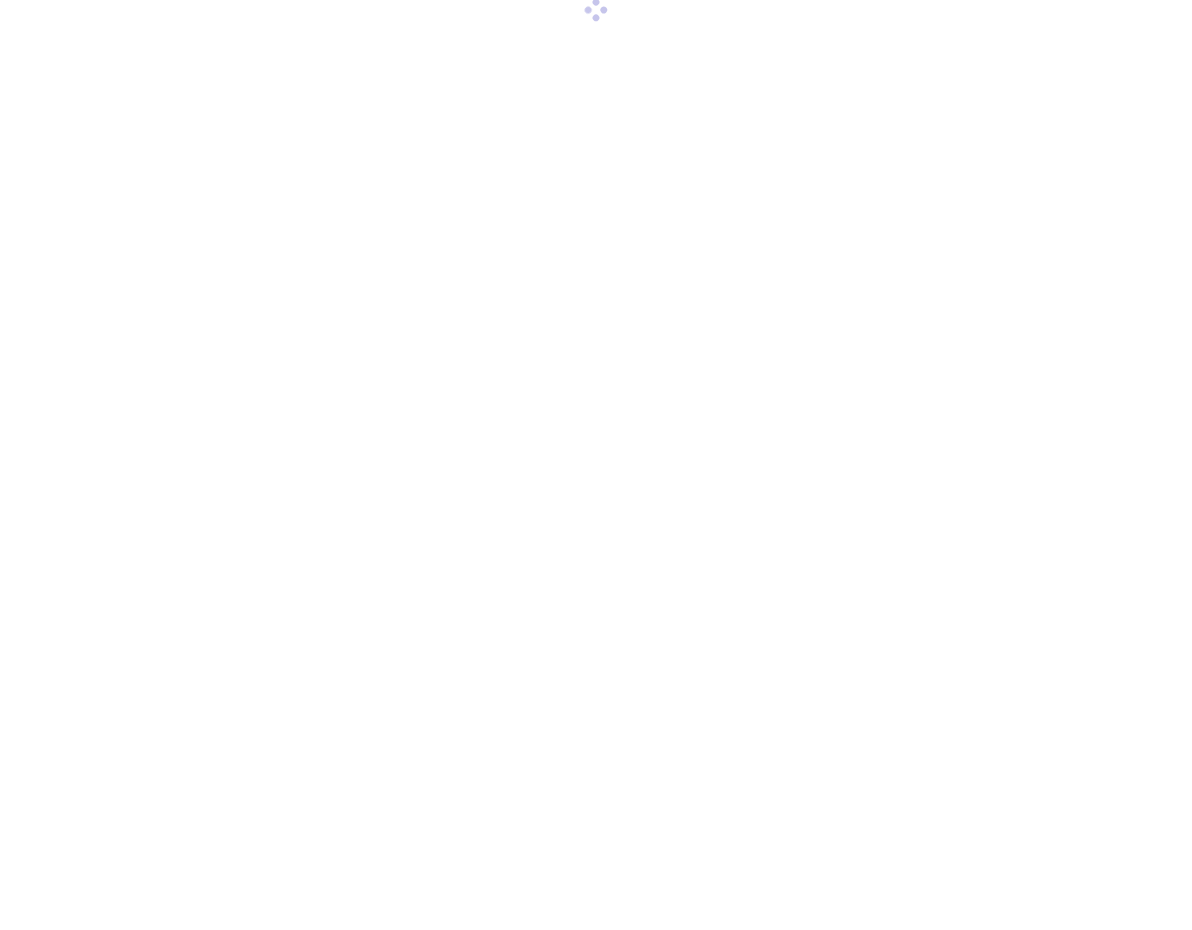 scroll, scrollTop: 0, scrollLeft: 0, axis: both 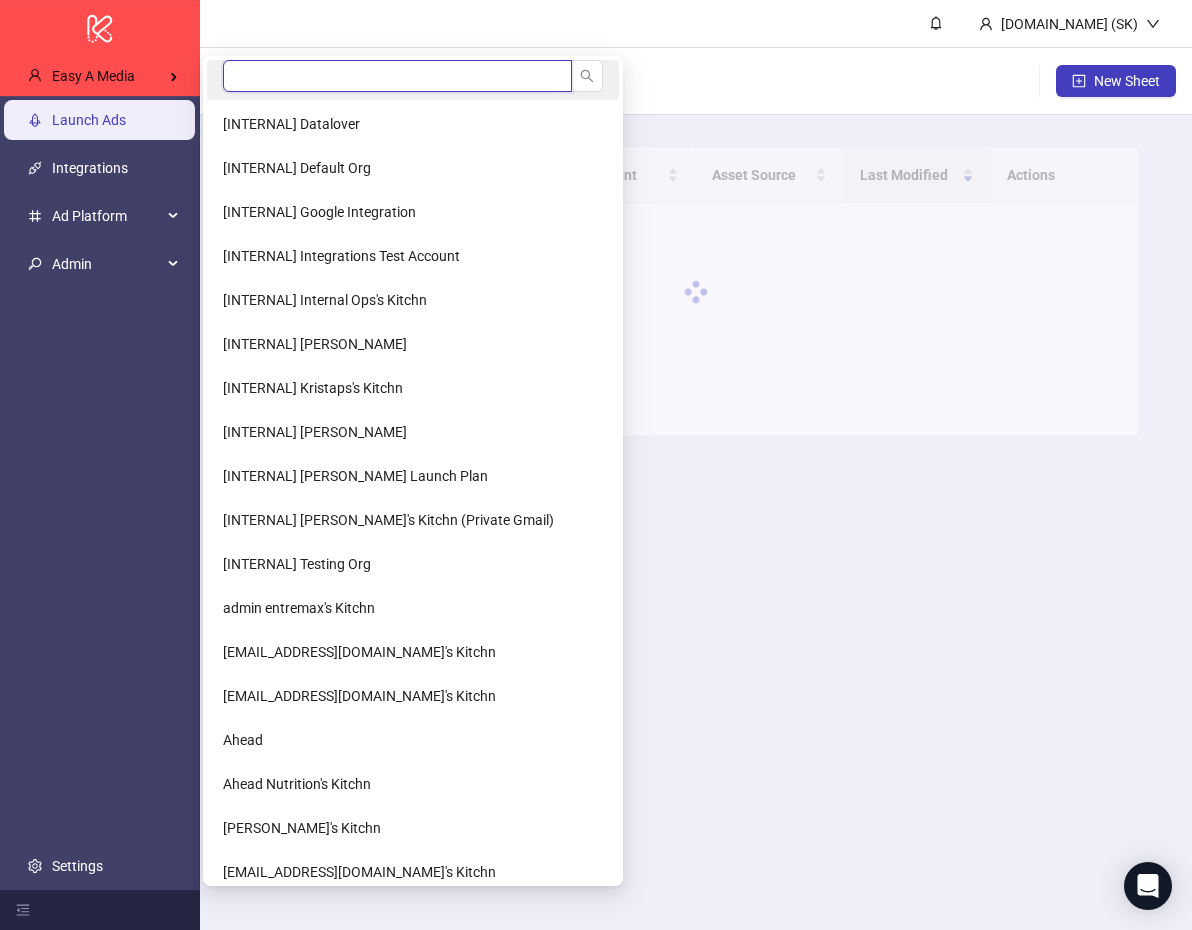 click at bounding box center (397, 76) 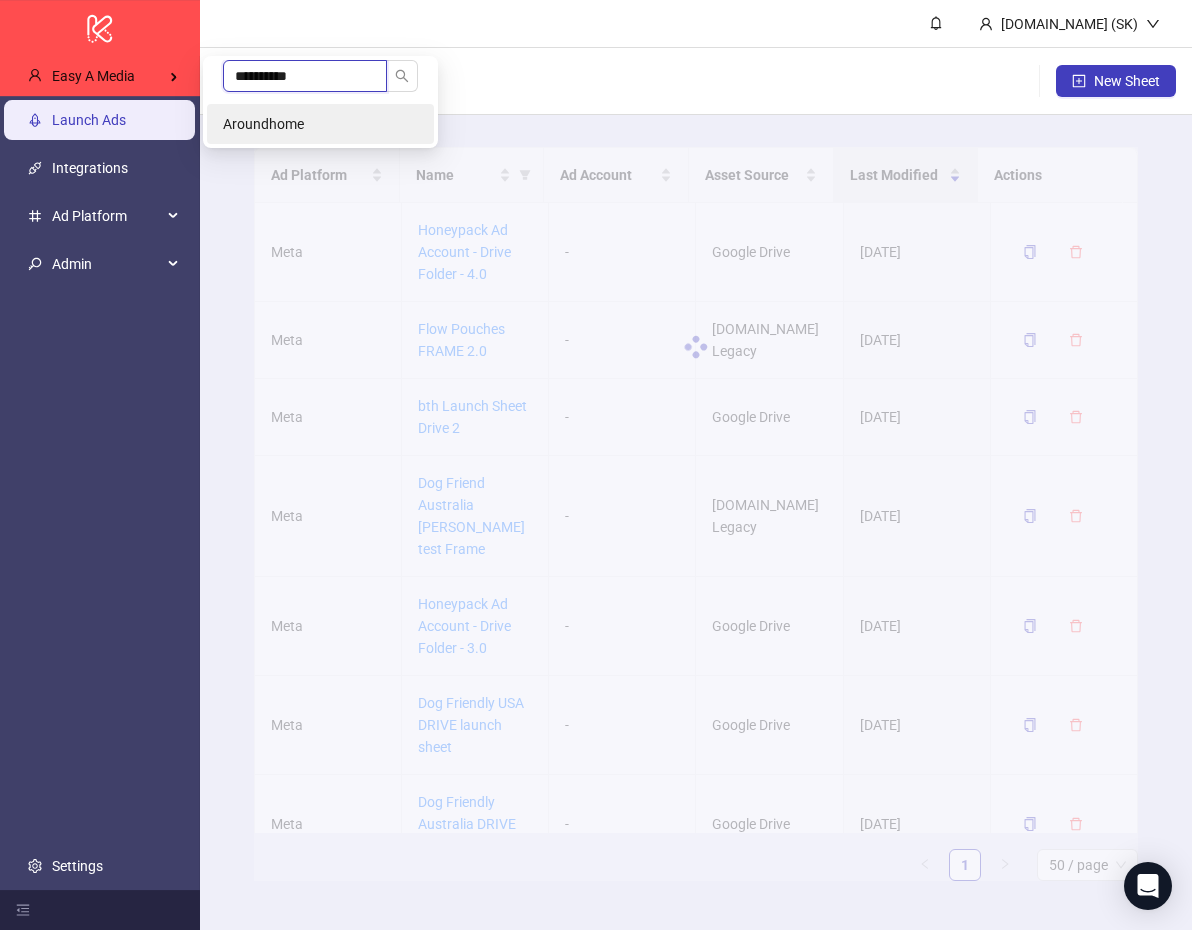 type on "**********" 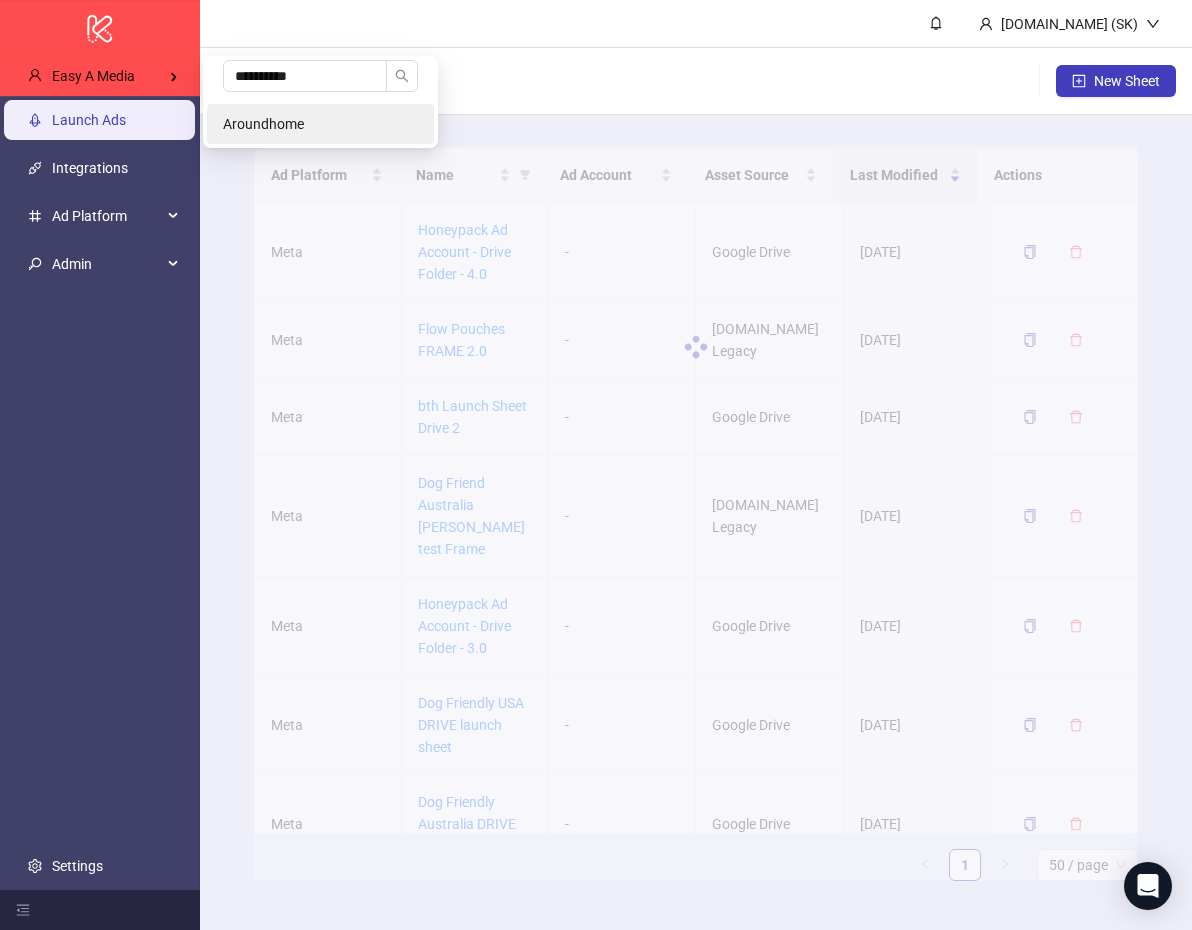 click on "Aroundhome" at bounding box center [320, 124] 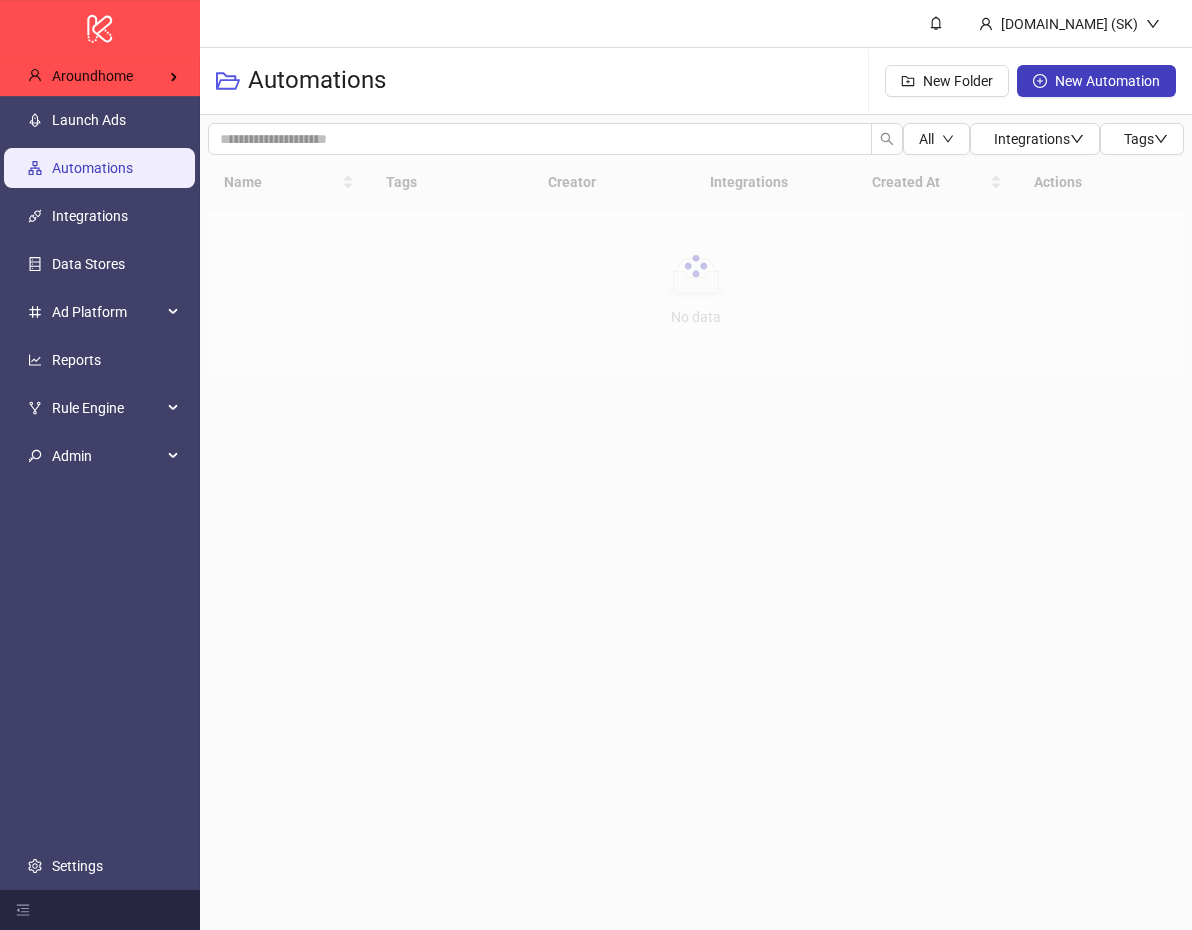 scroll, scrollTop: 0, scrollLeft: 0, axis: both 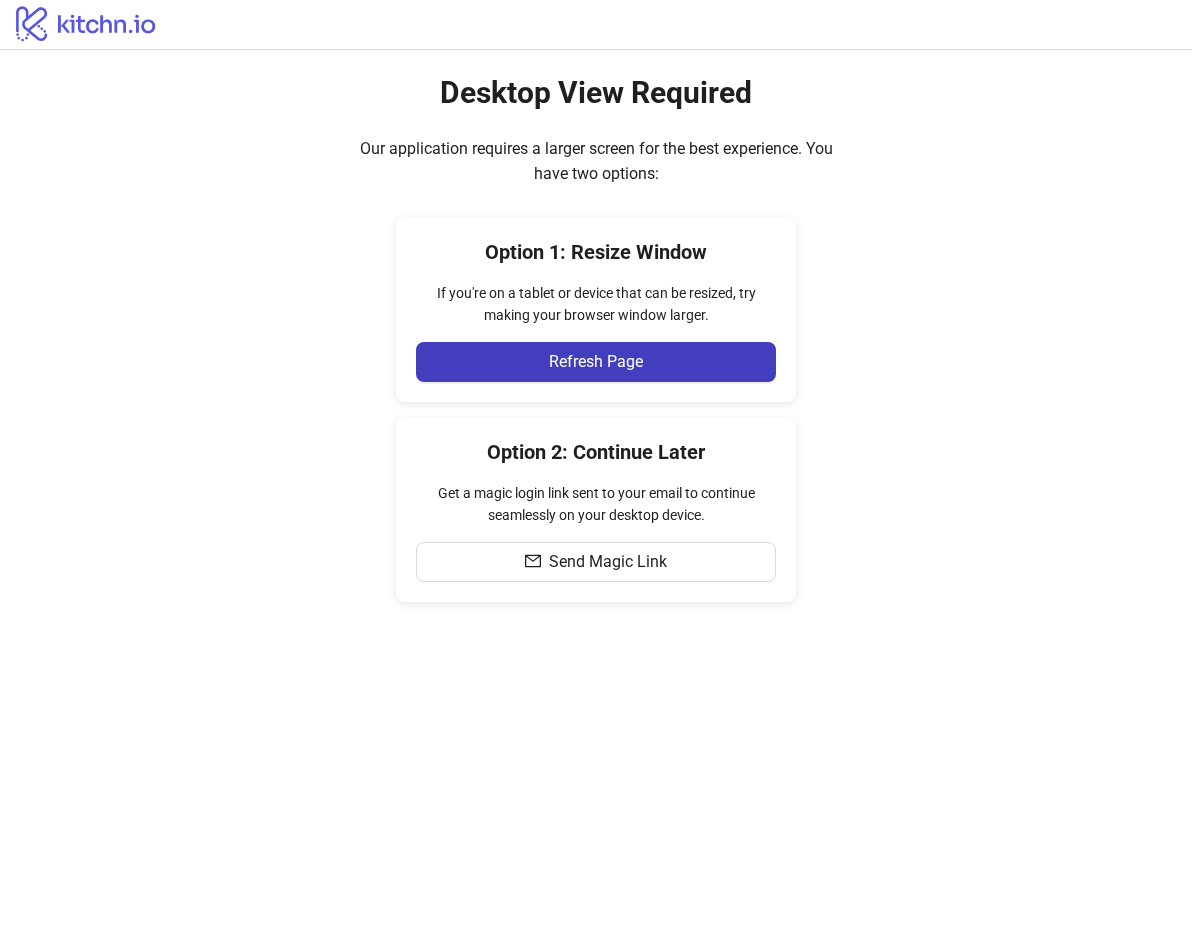 click on "Desktop View Required Our application requires a larger screen for the best experience. You have two options: Option 1: Resize Window If you're on a tablet or device that can be resized, try making your browser window larger. Refresh Page Option 2: Continue Later Get a magic login link sent to your email to continue seamlessly on your desktop device. Send Magic Link" at bounding box center (596, 338) 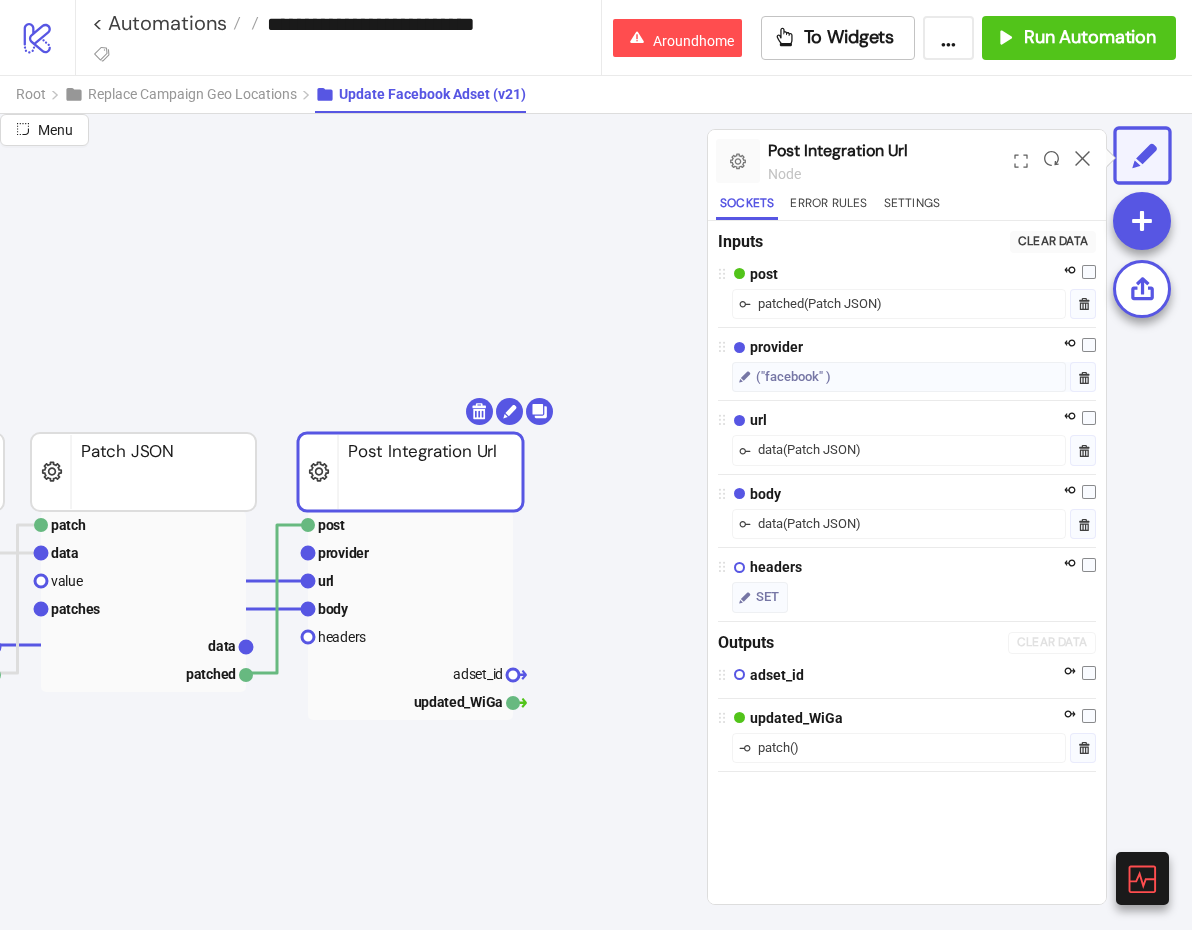 scroll, scrollTop: 199, scrollLeft: 1892, axis: both 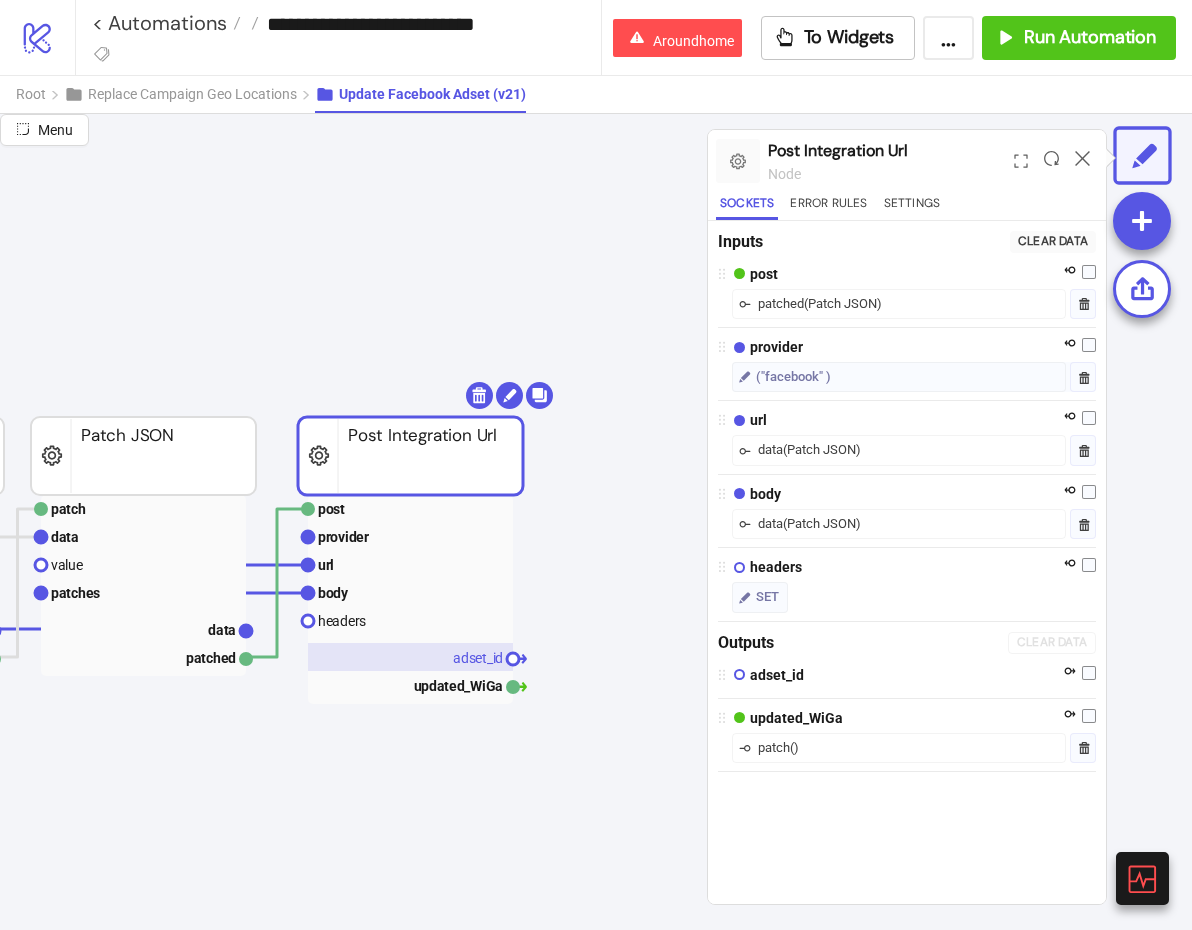 click on "adset_id" 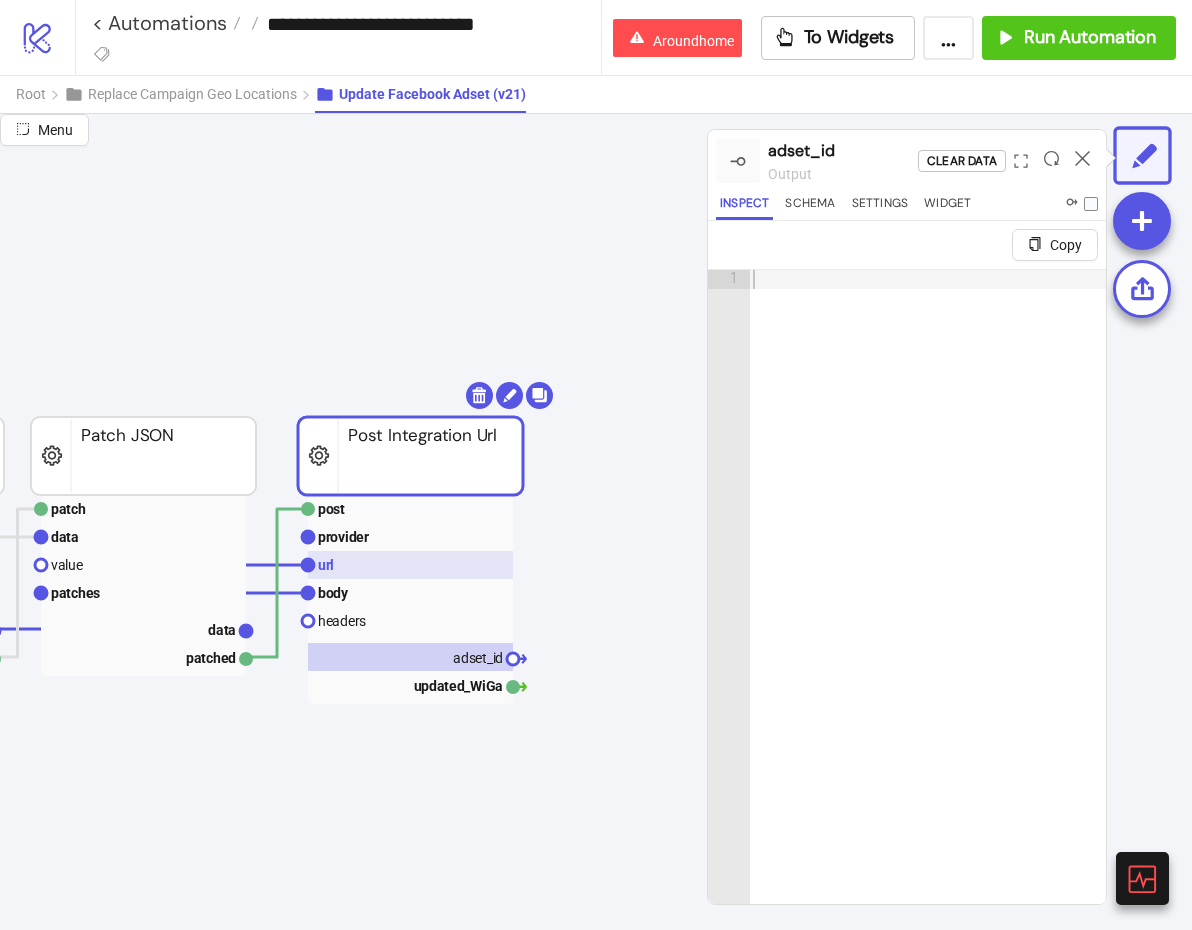 click 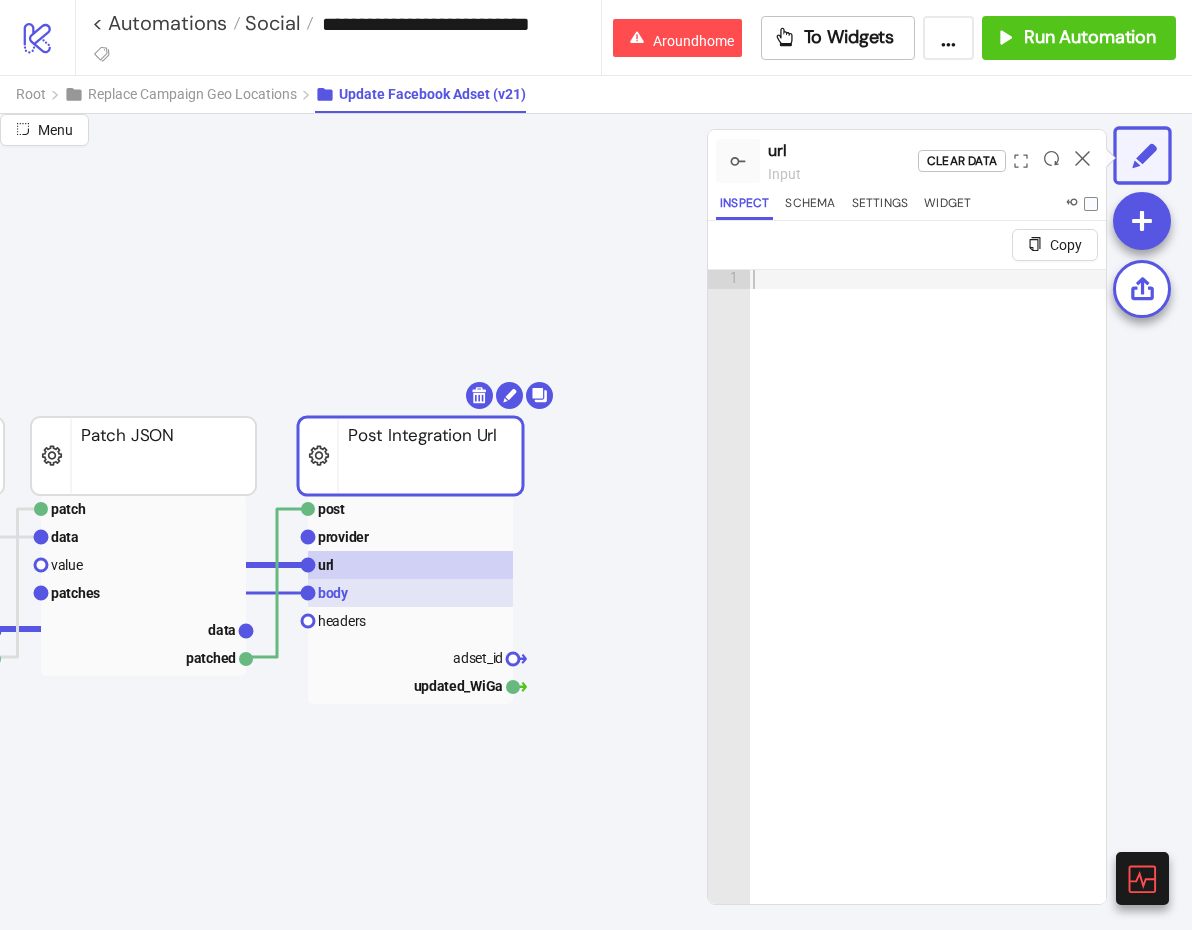 click 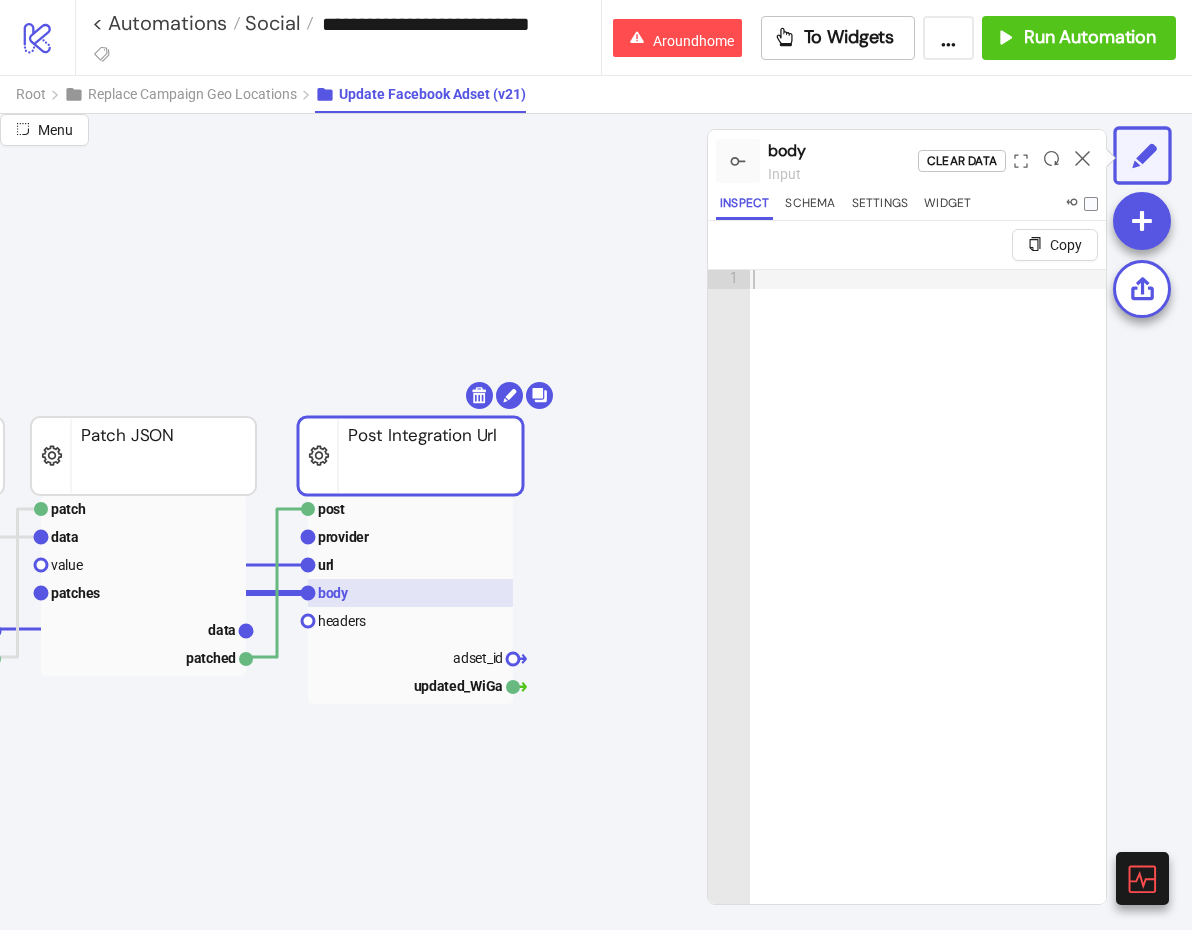 click 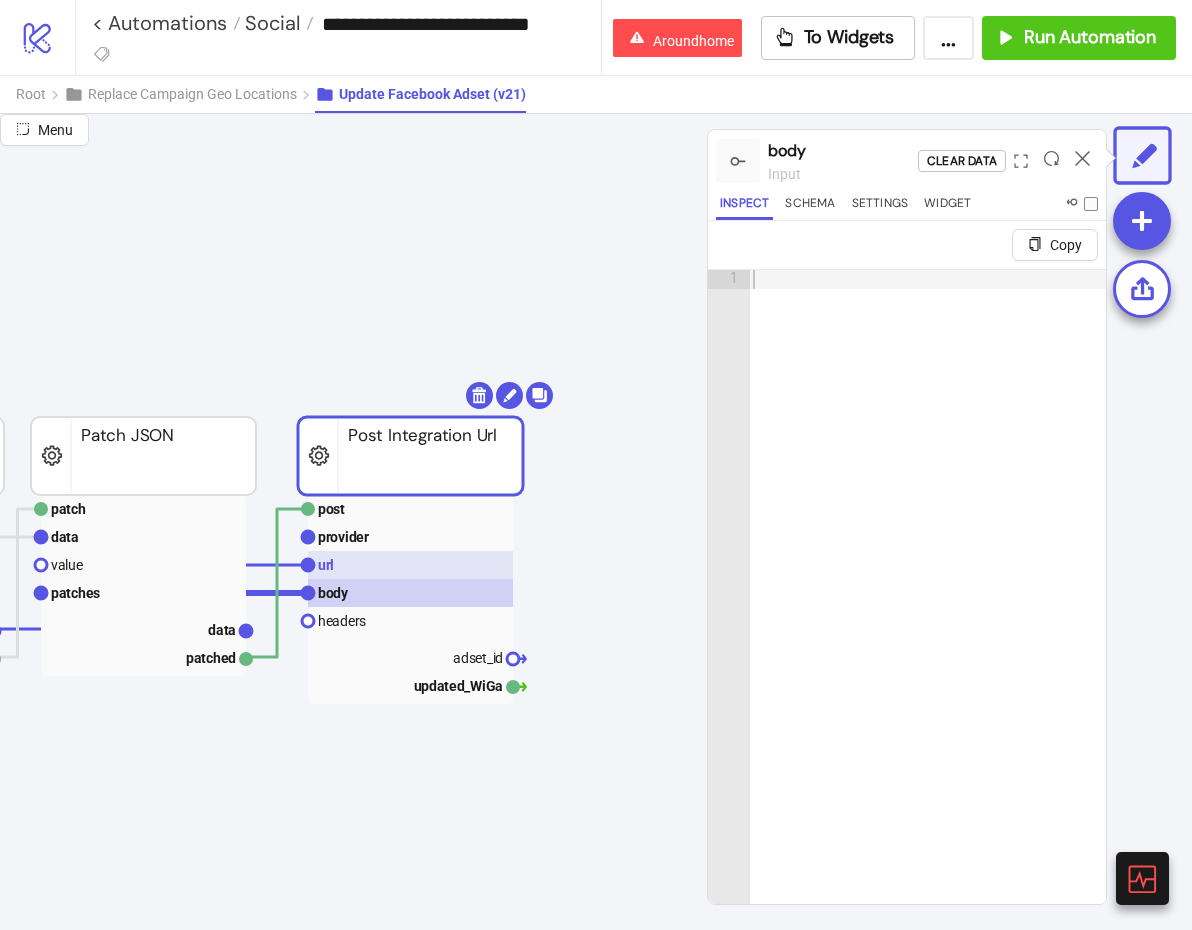 click 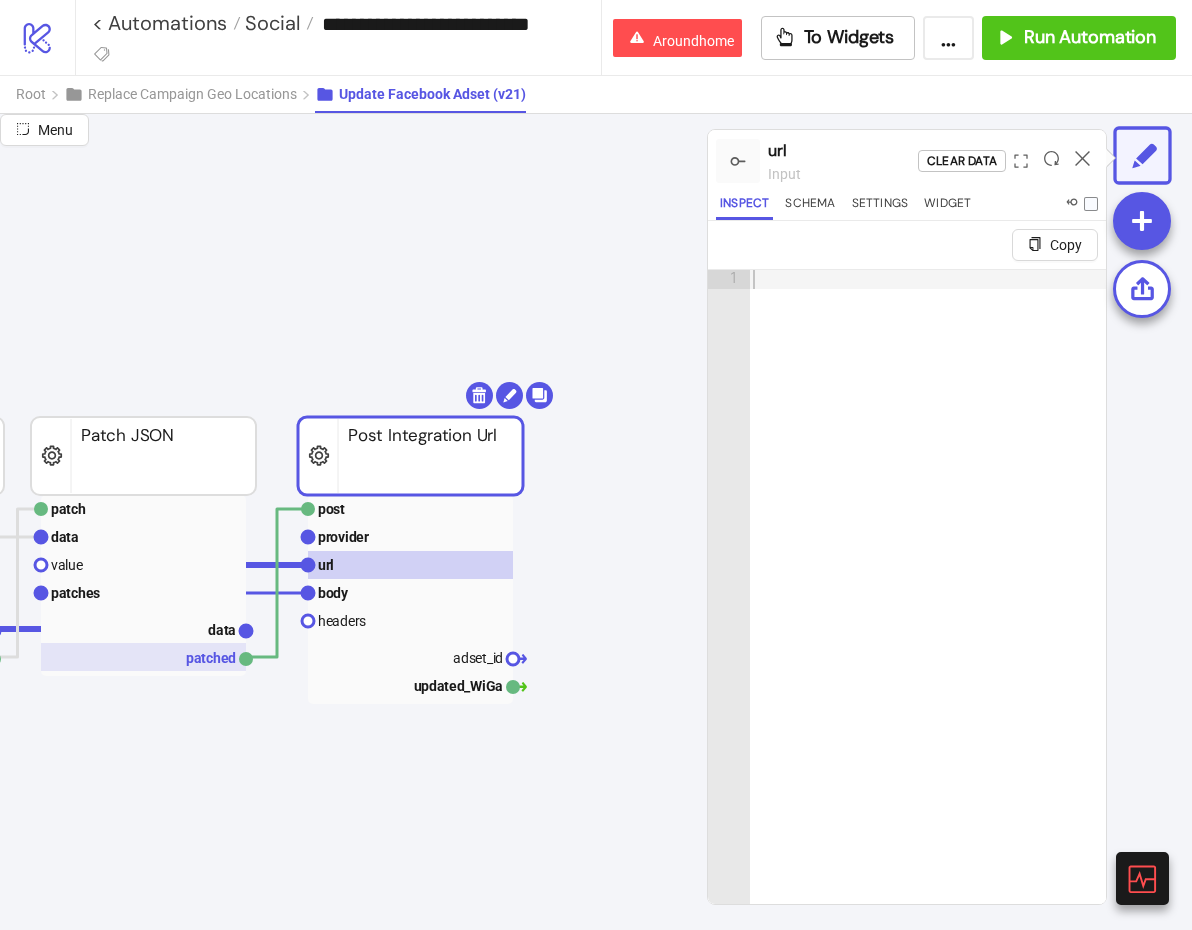 click 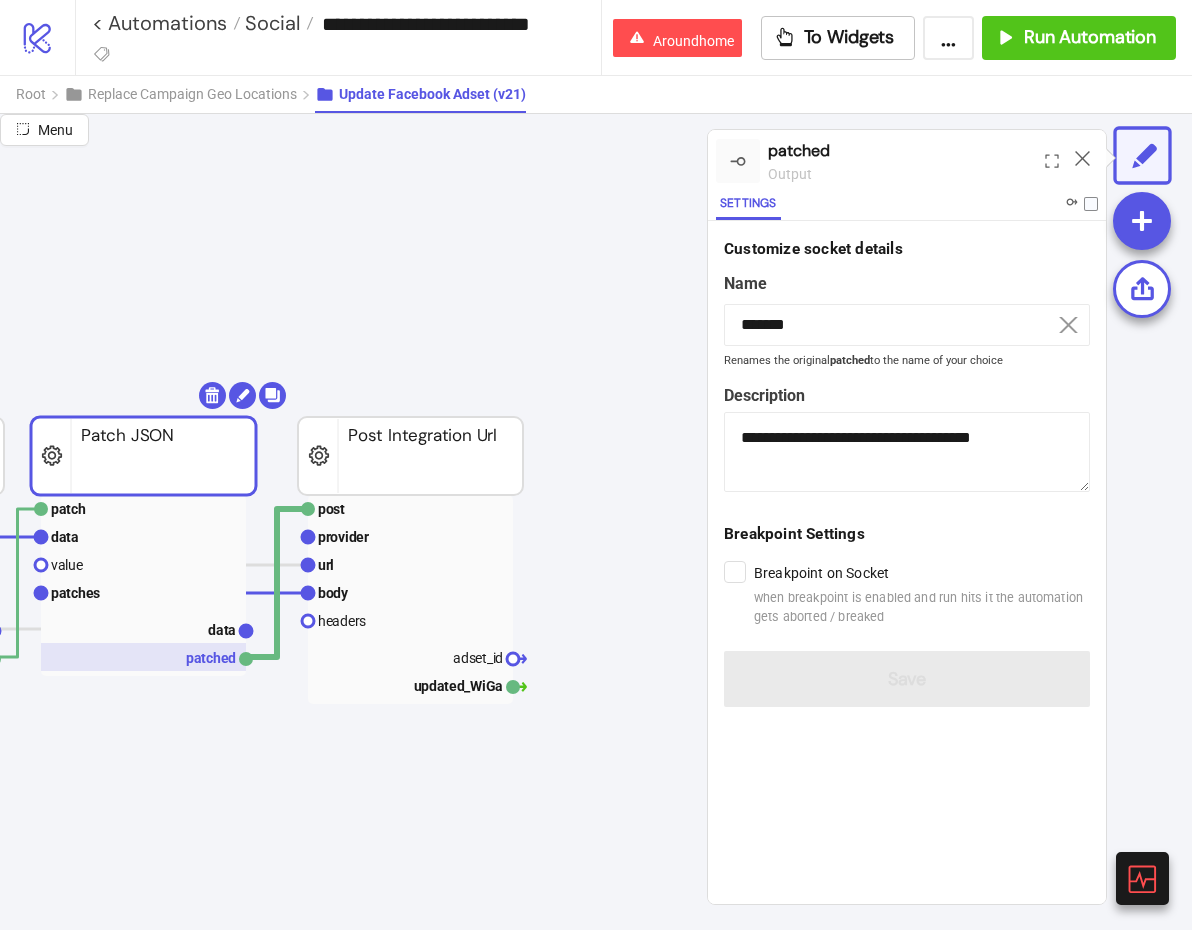 click 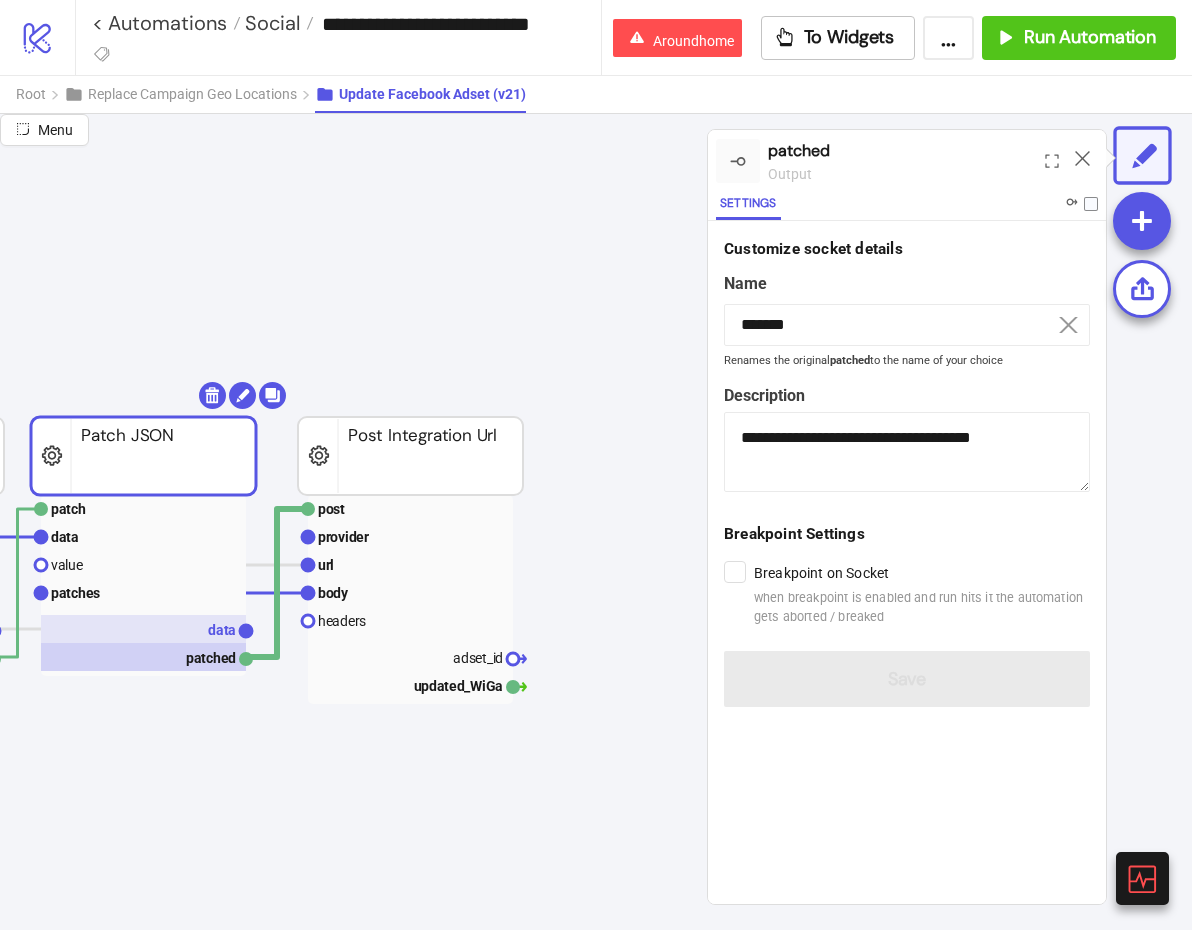 click 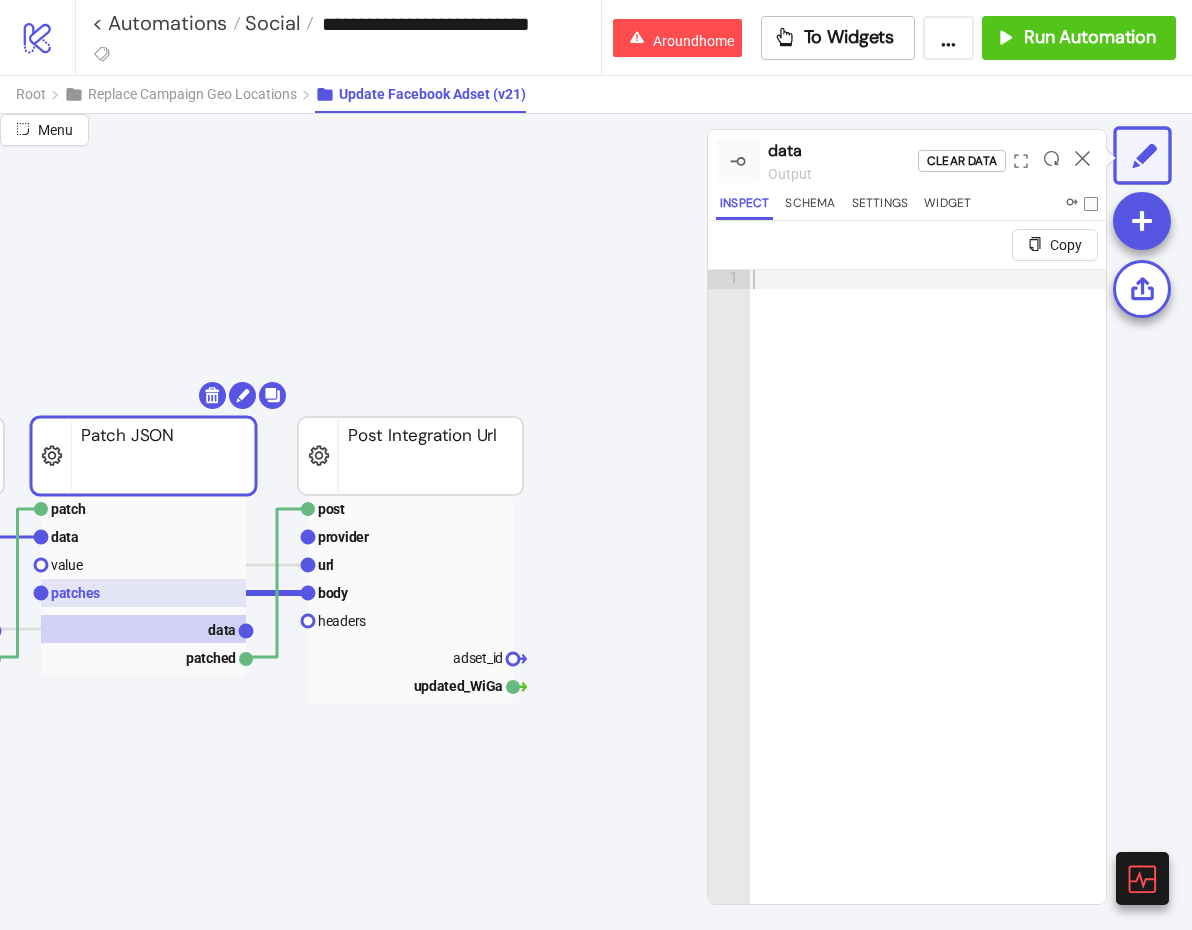 click 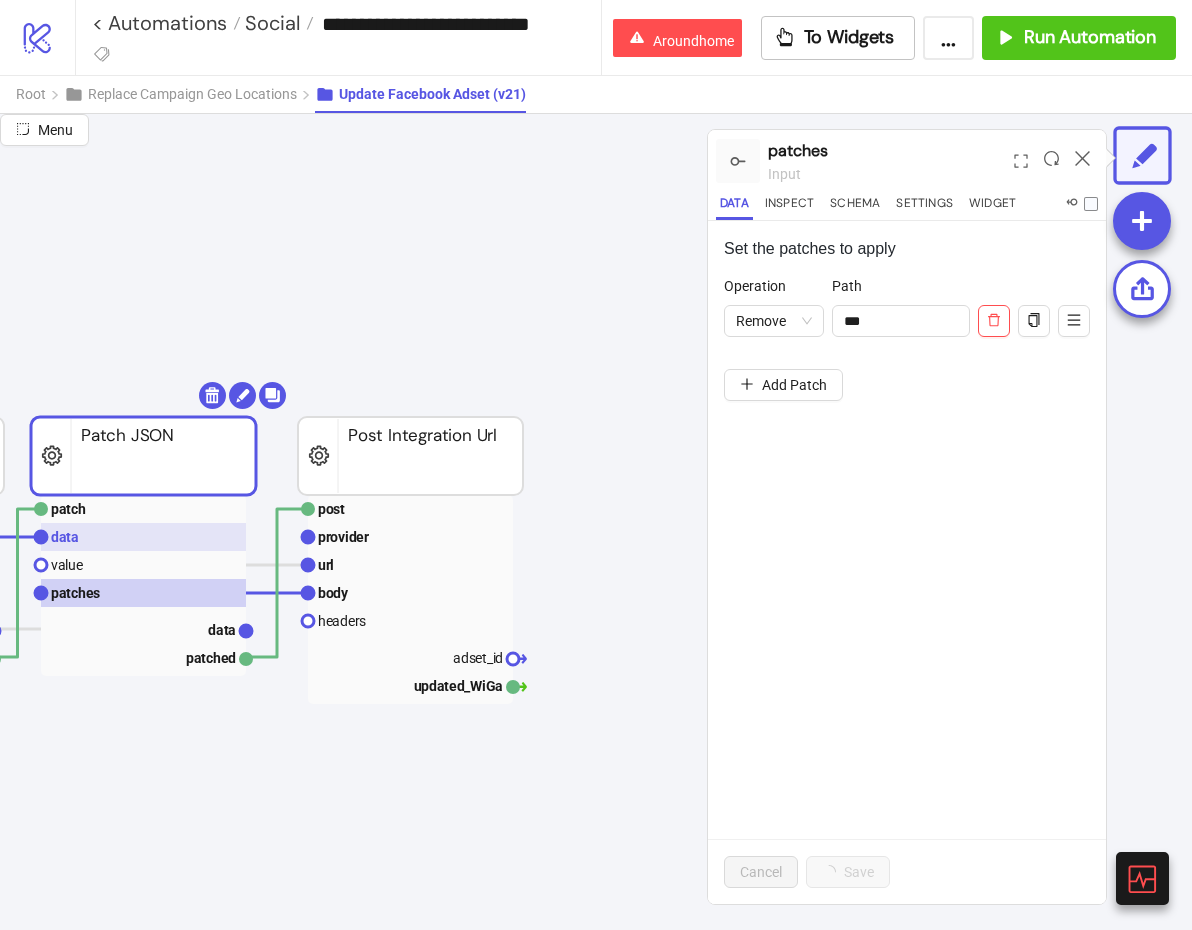 click 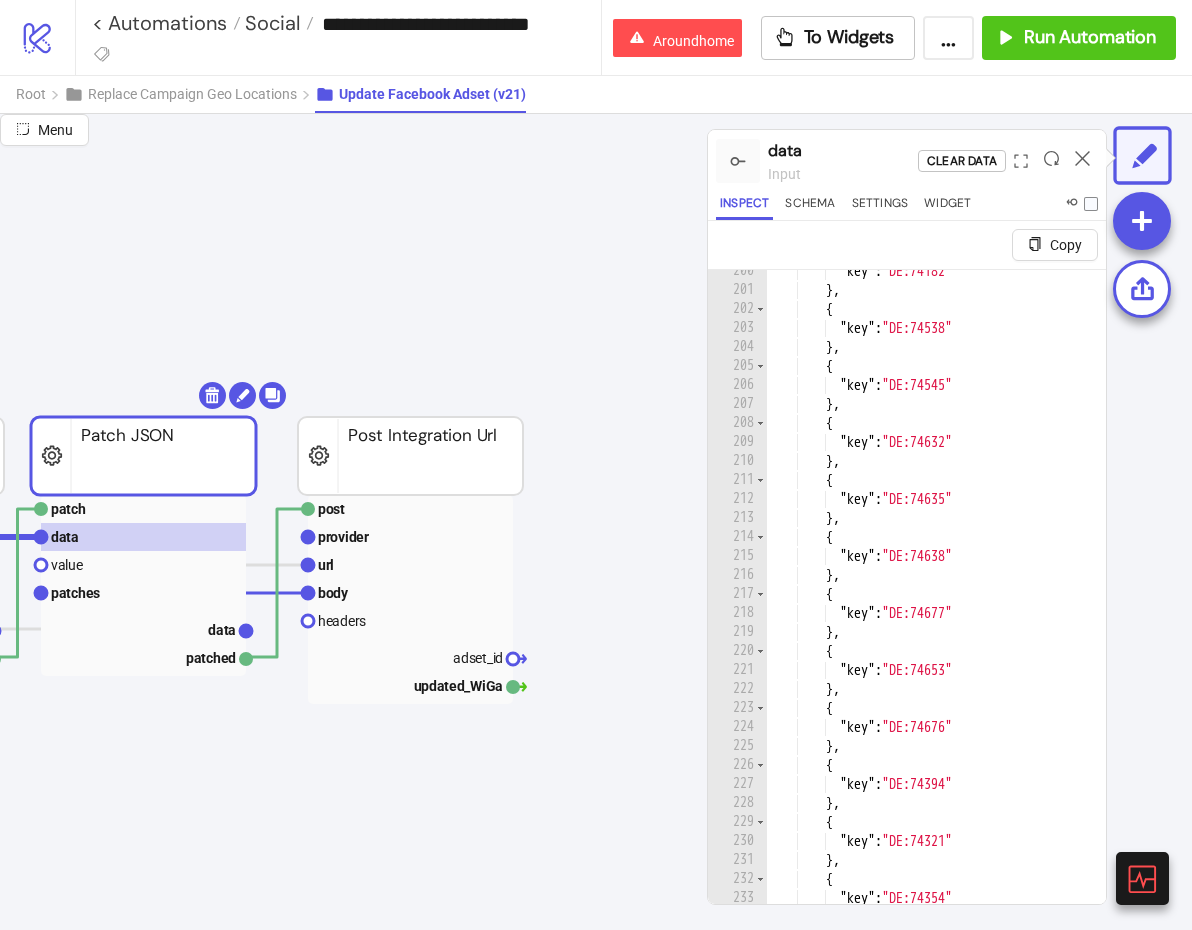 scroll, scrollTop: 0, scrollLeft: 0, axis: both 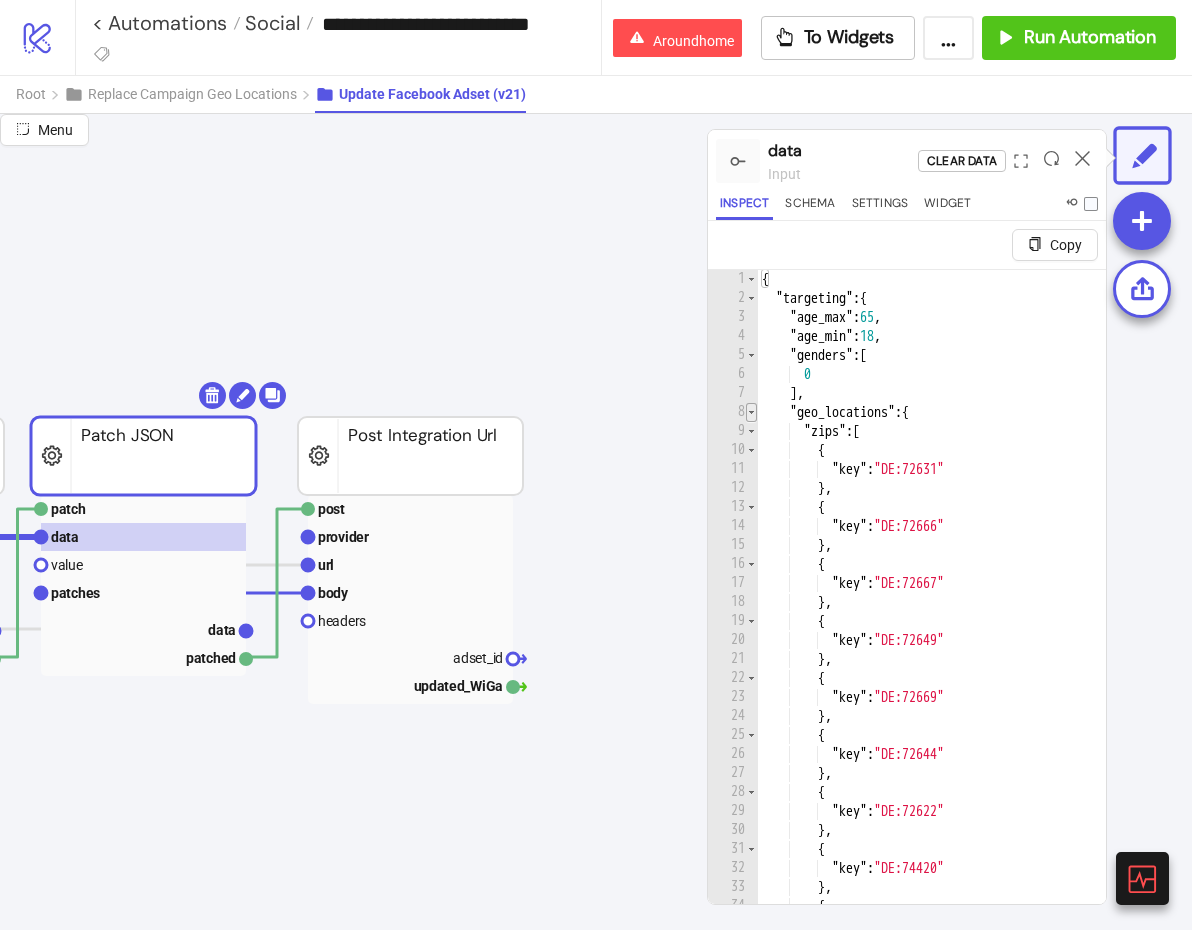 type on "*" 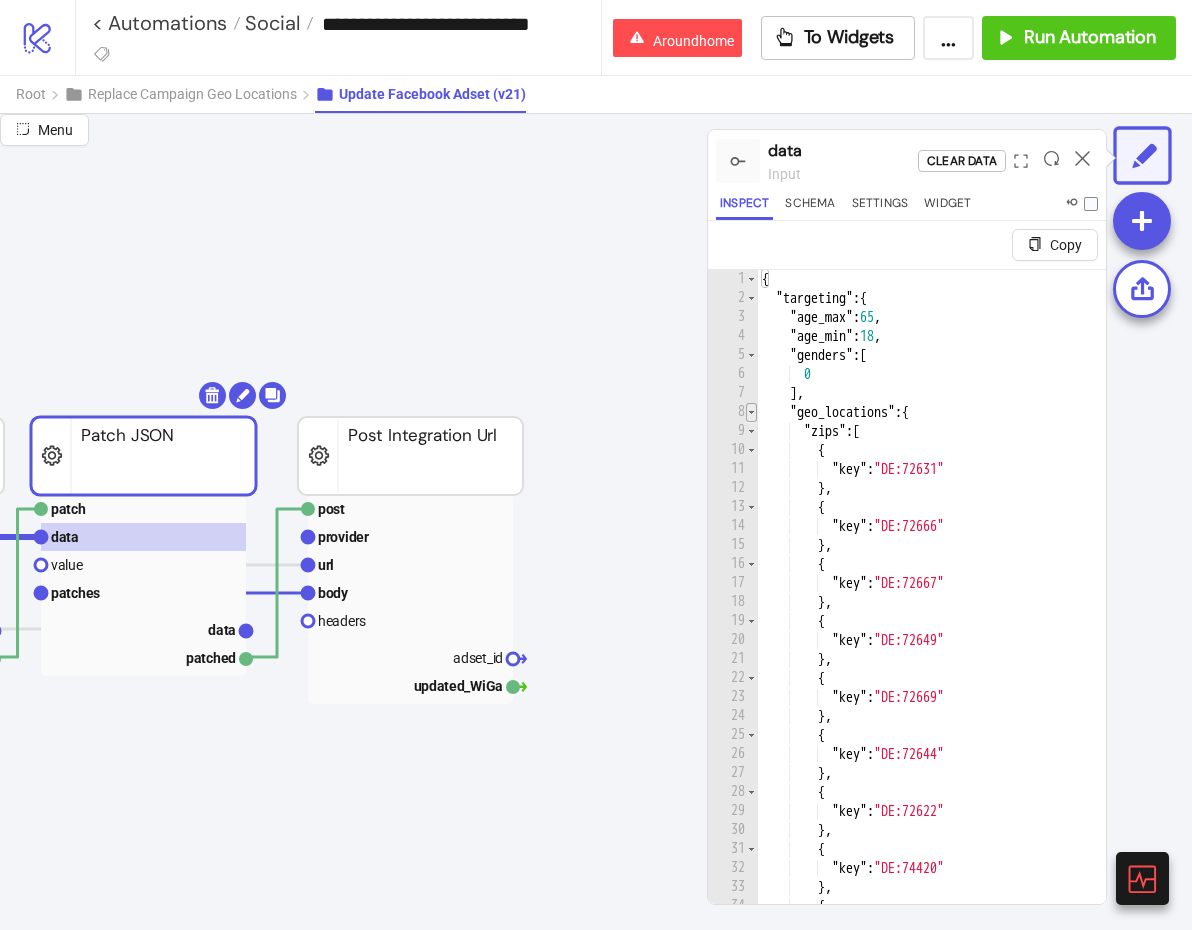 click at bounding box center (751, 412) 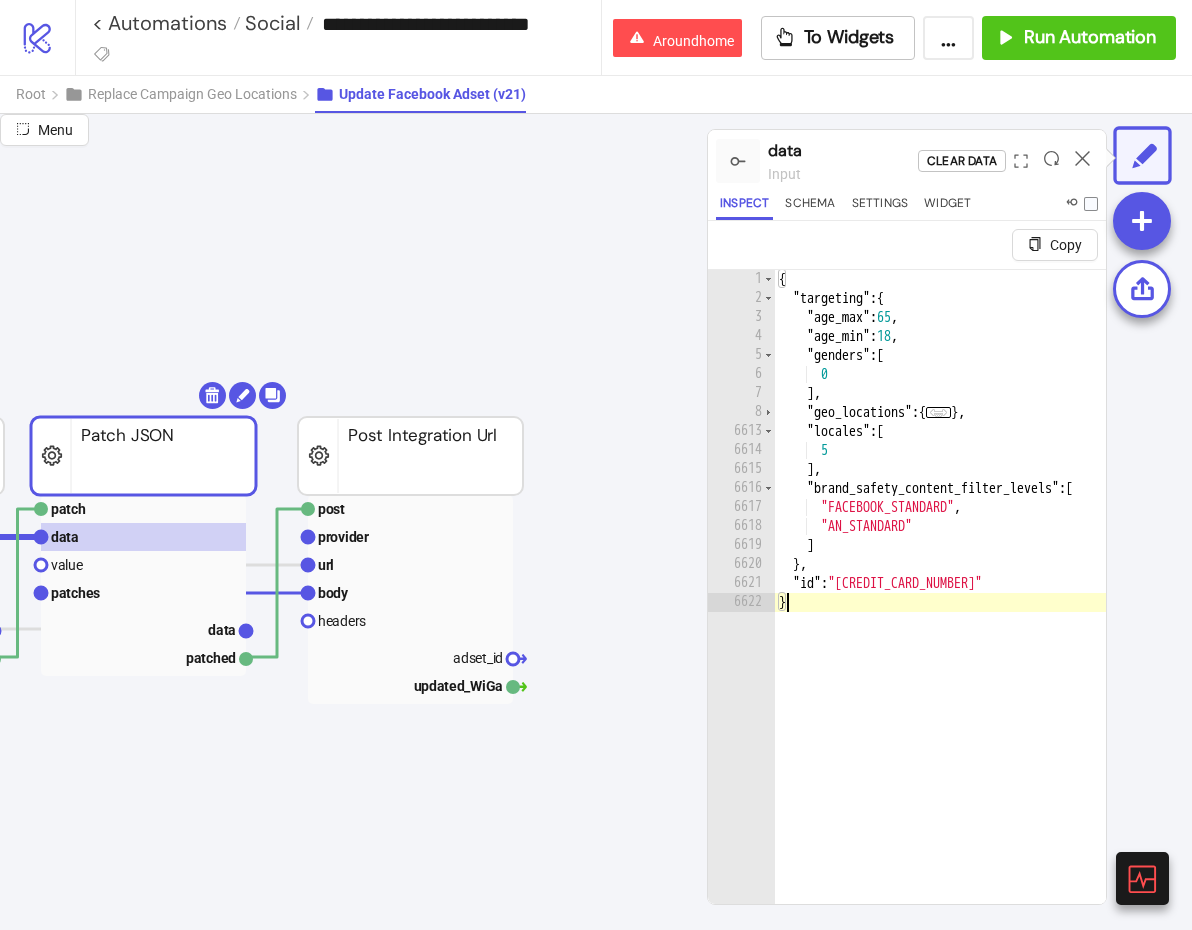 click on "update data value patches data patched Patch JSON adset any Input Any post provider url body headers adset_id updated_WiGa Post Integration Url patch data value patches data patched Patch JSON" 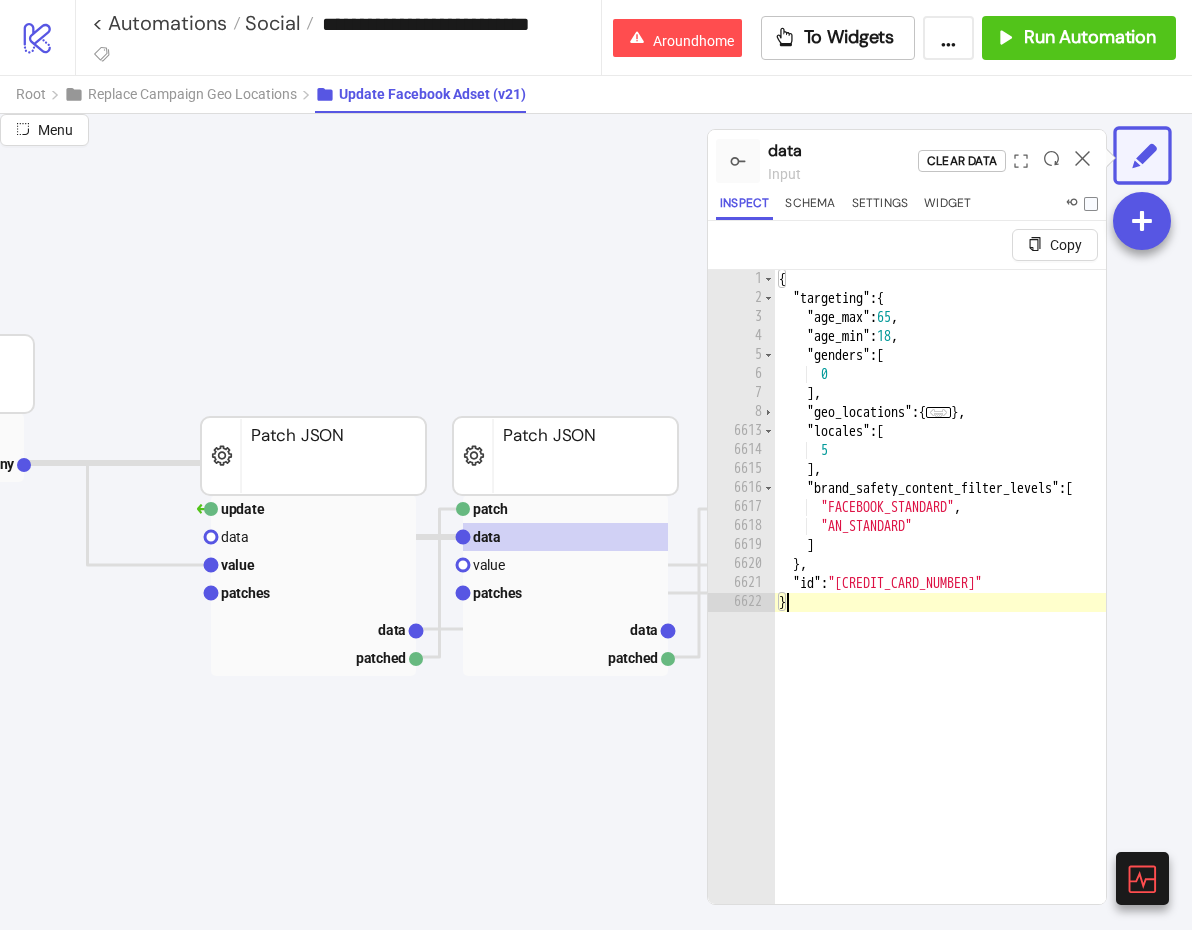 scroll, scrollTop: 199, scrollLeft: 1473, axis: both 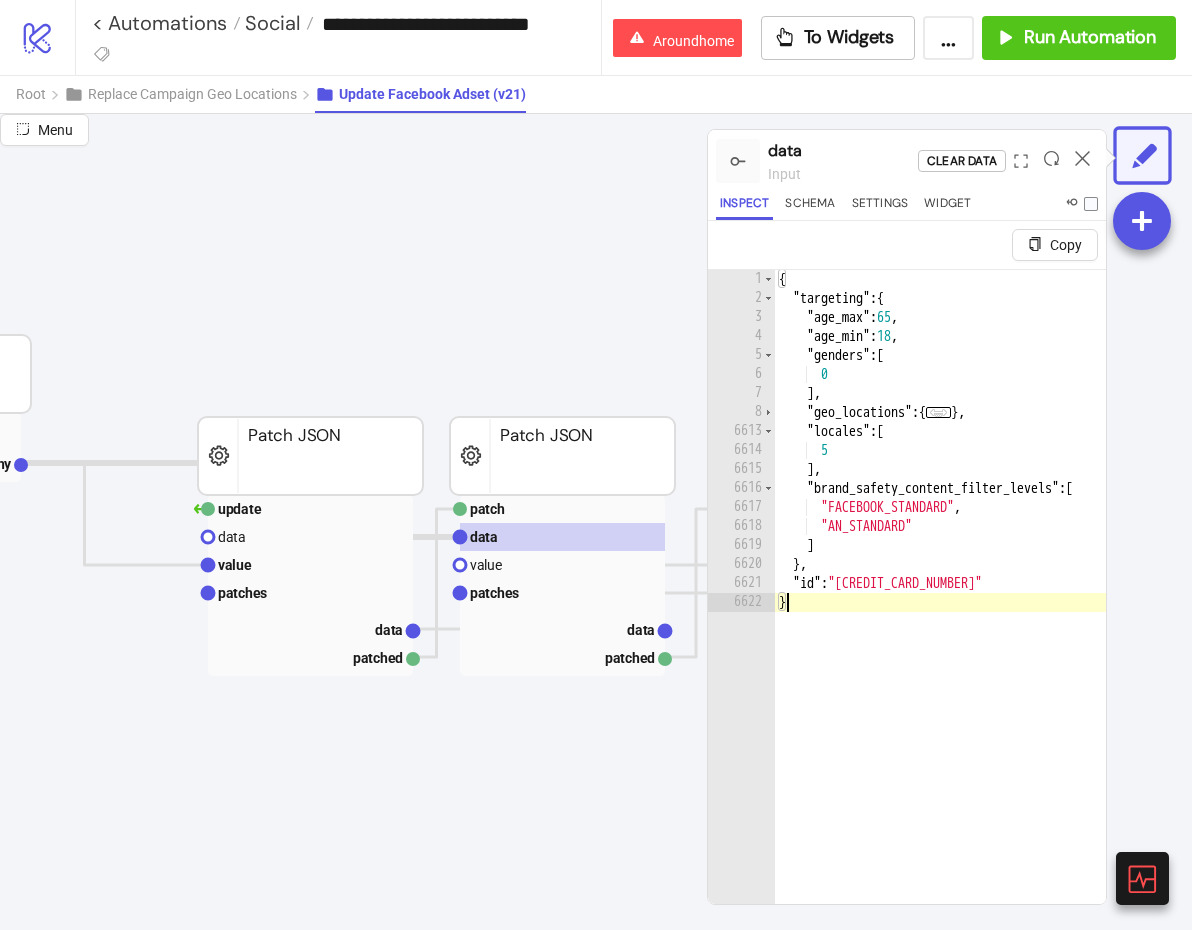 click 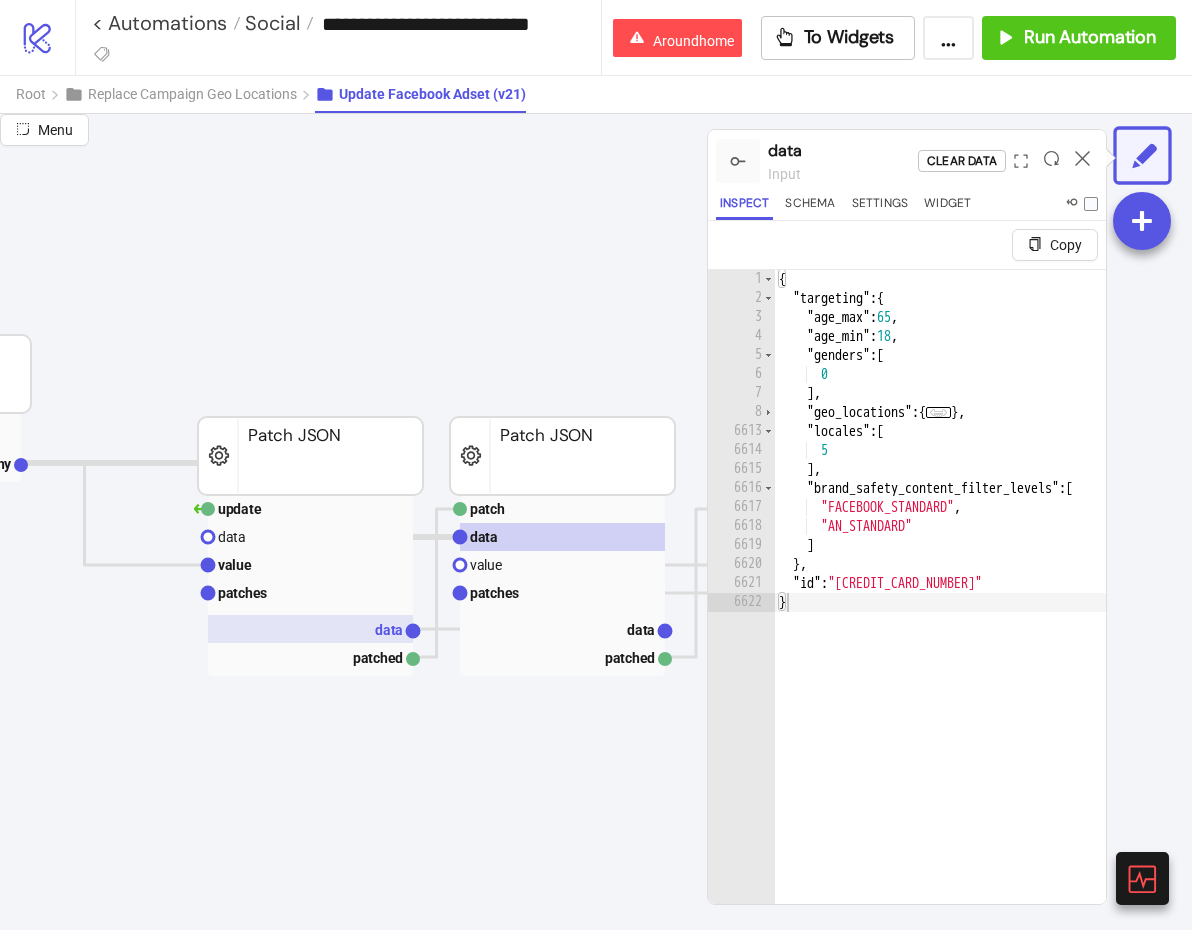 click 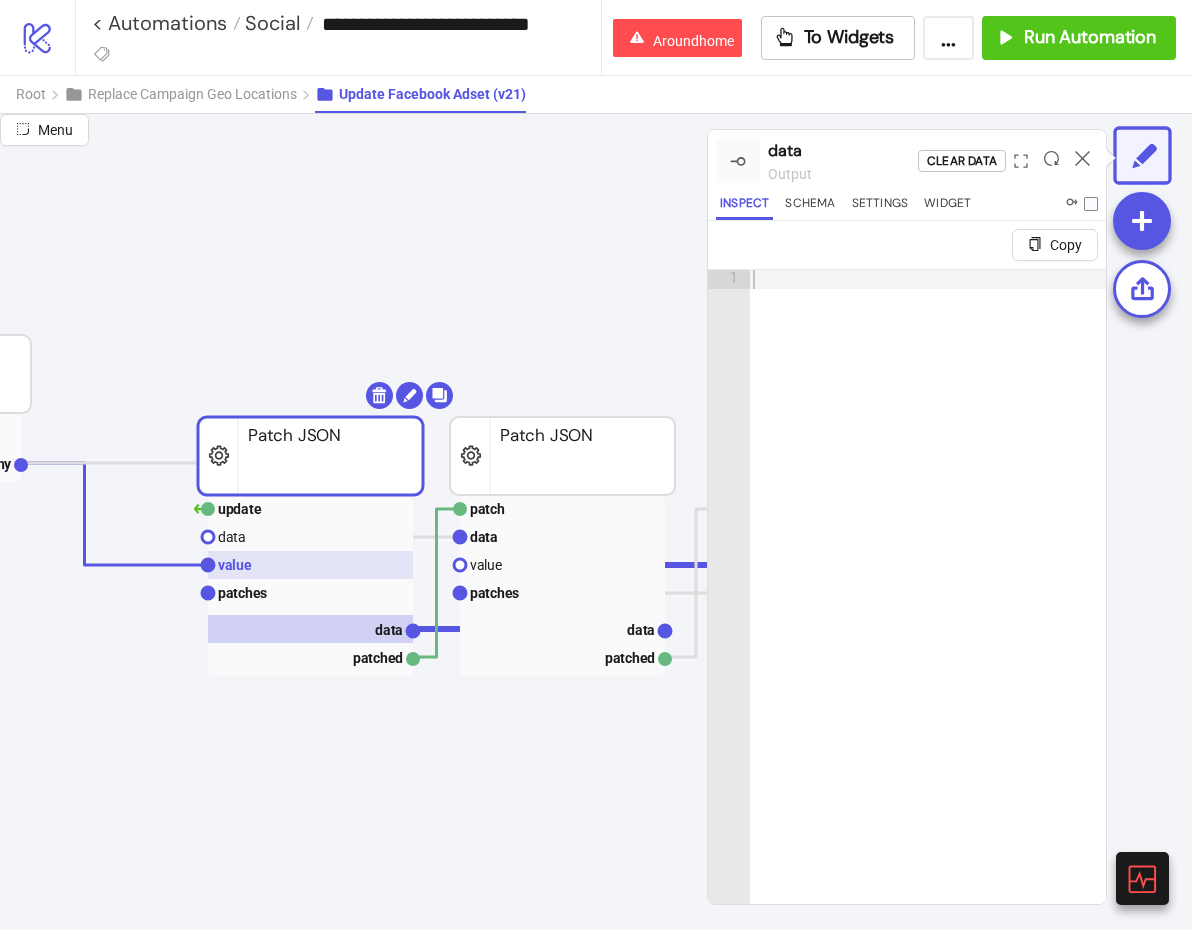 click 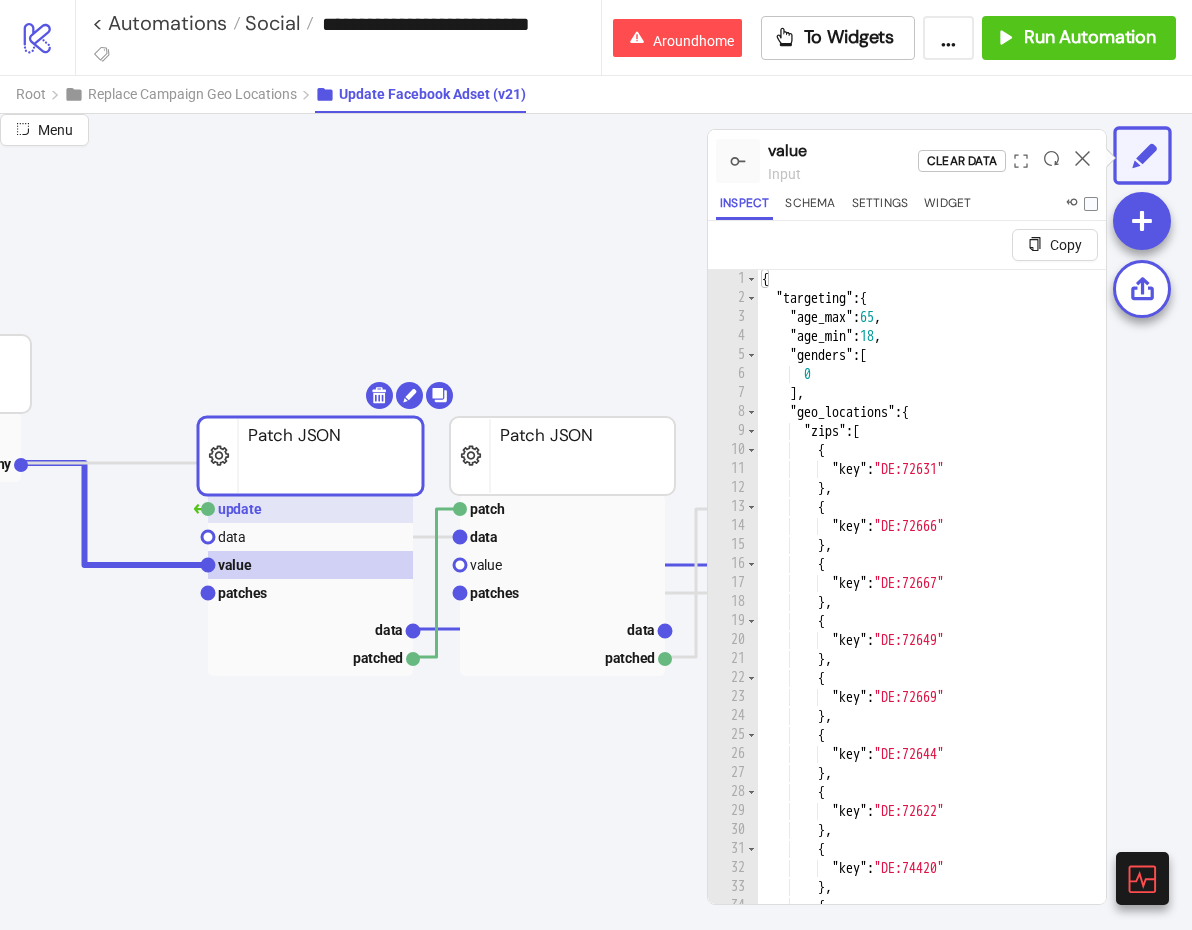 click 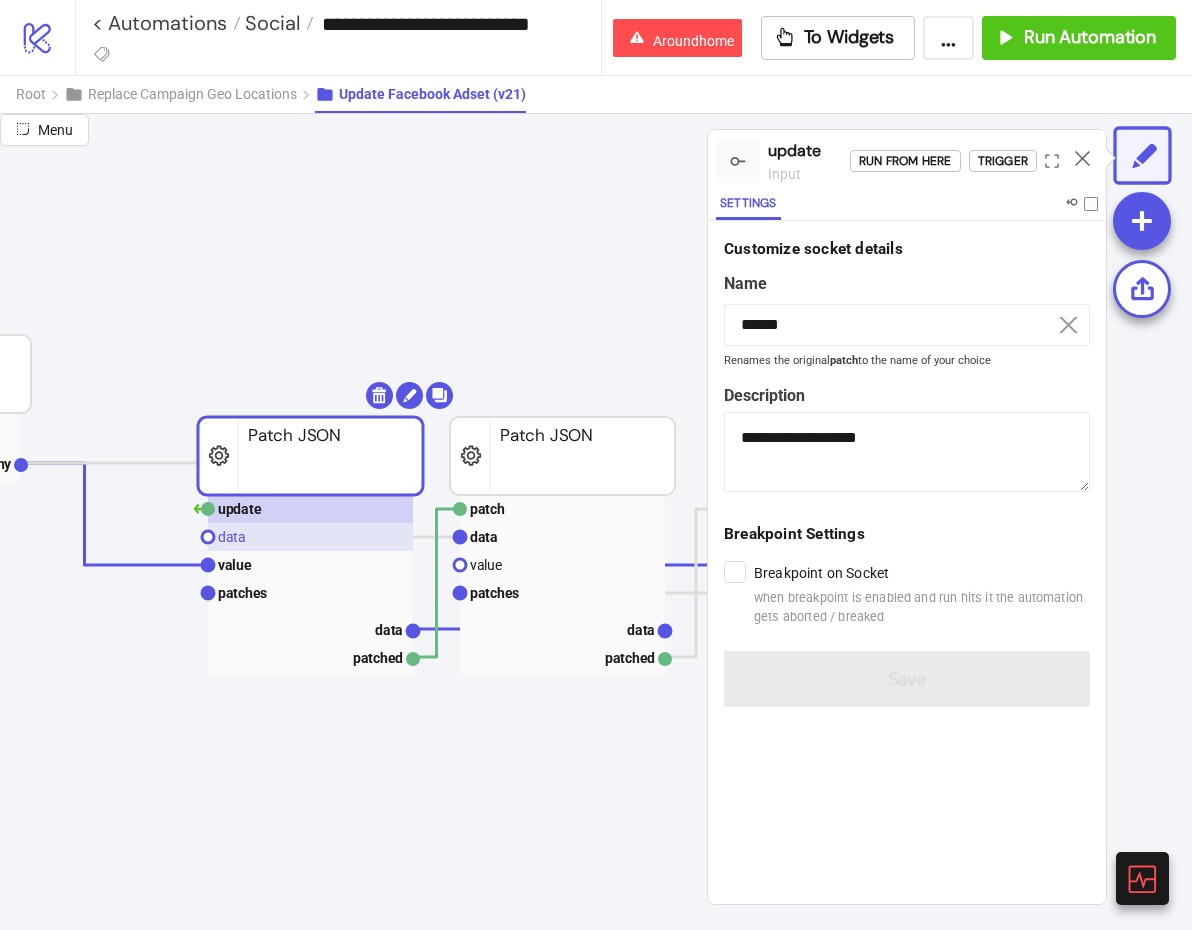 click 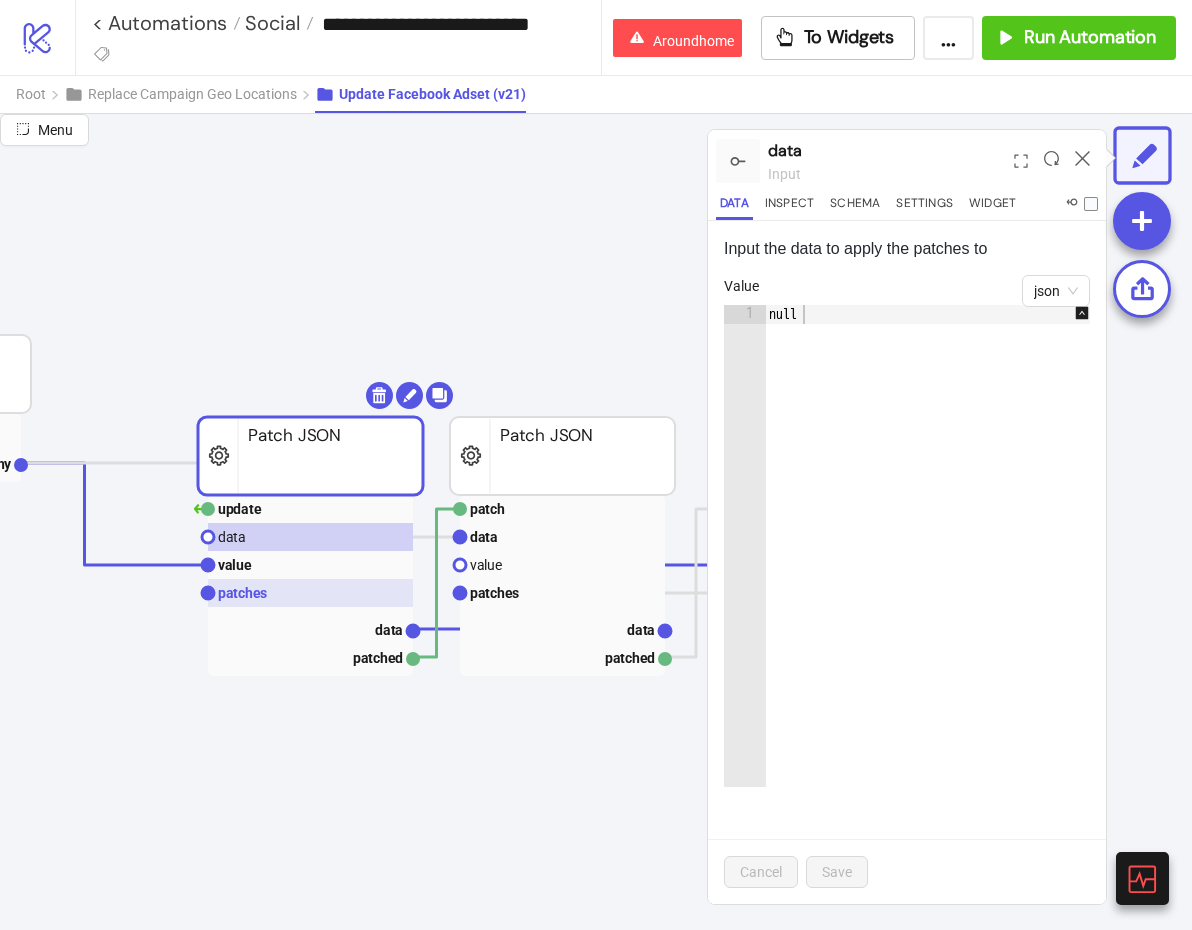click 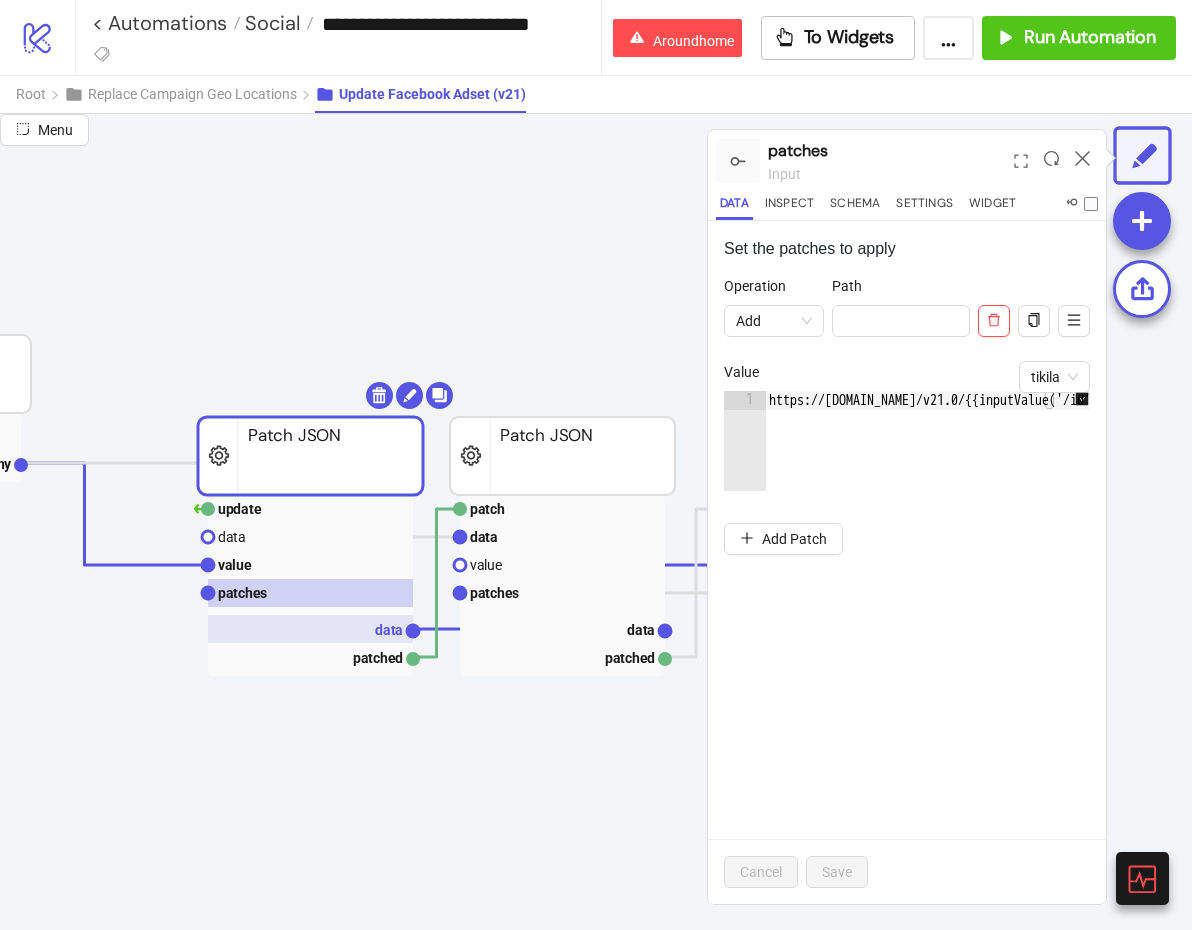 click 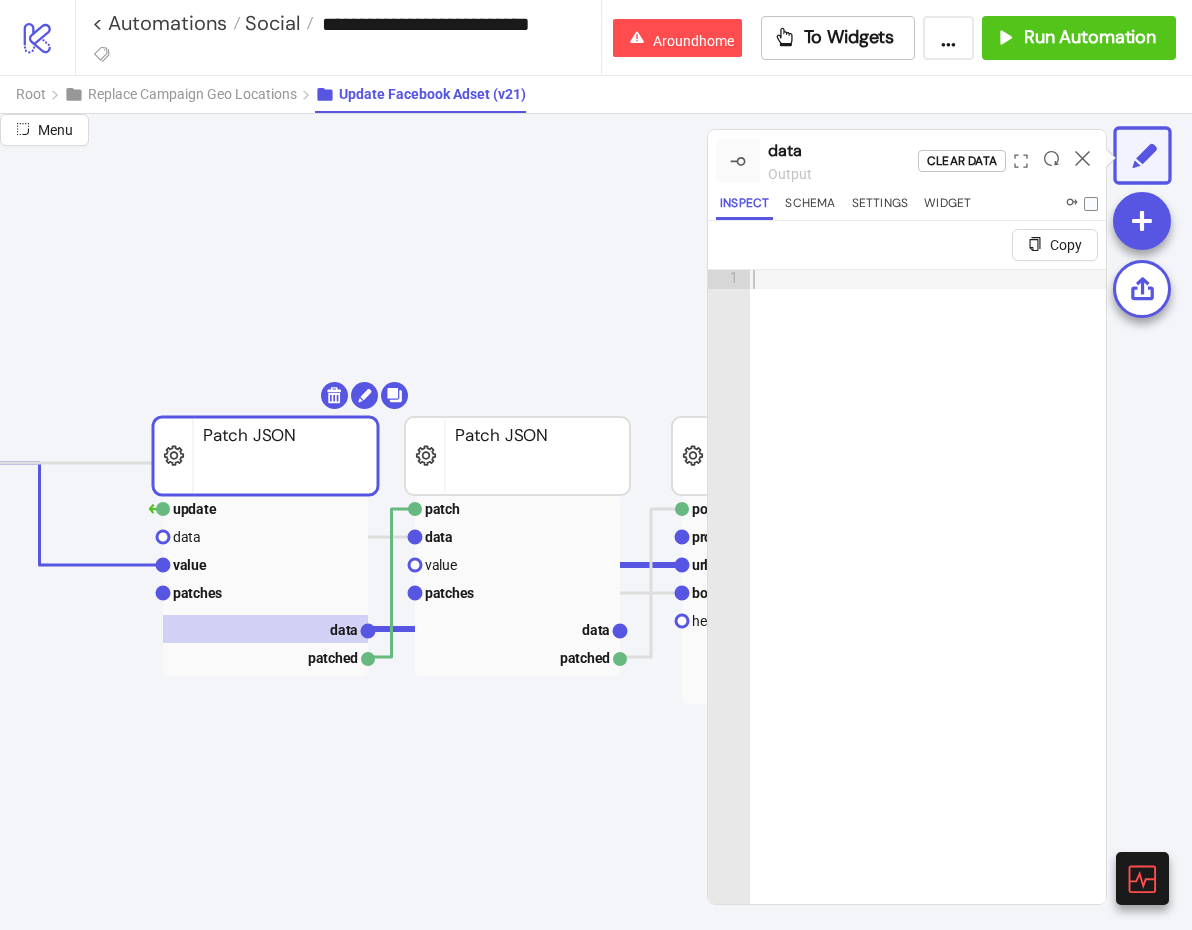 scroll, scrollTop: 199, scrollLeft: 1525, axis: both 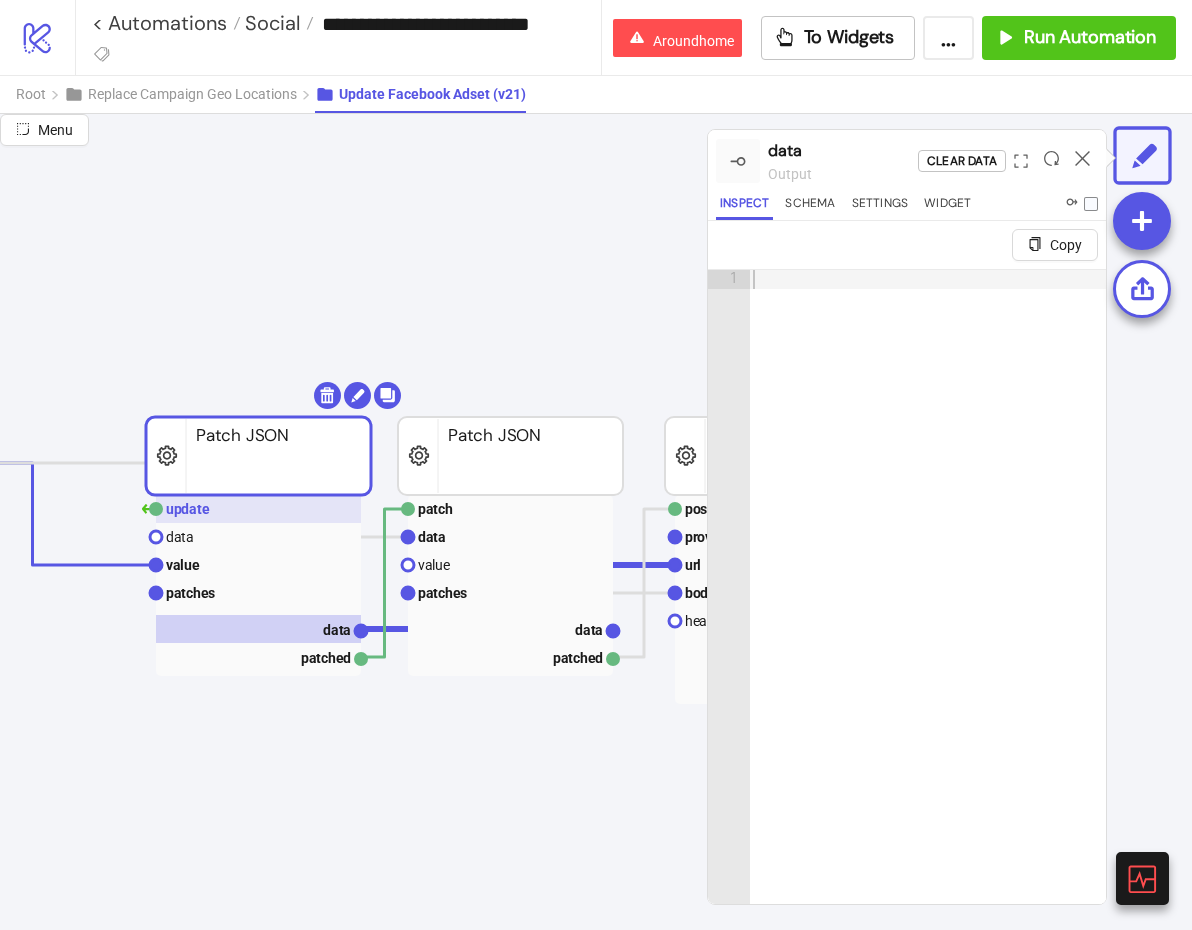 click 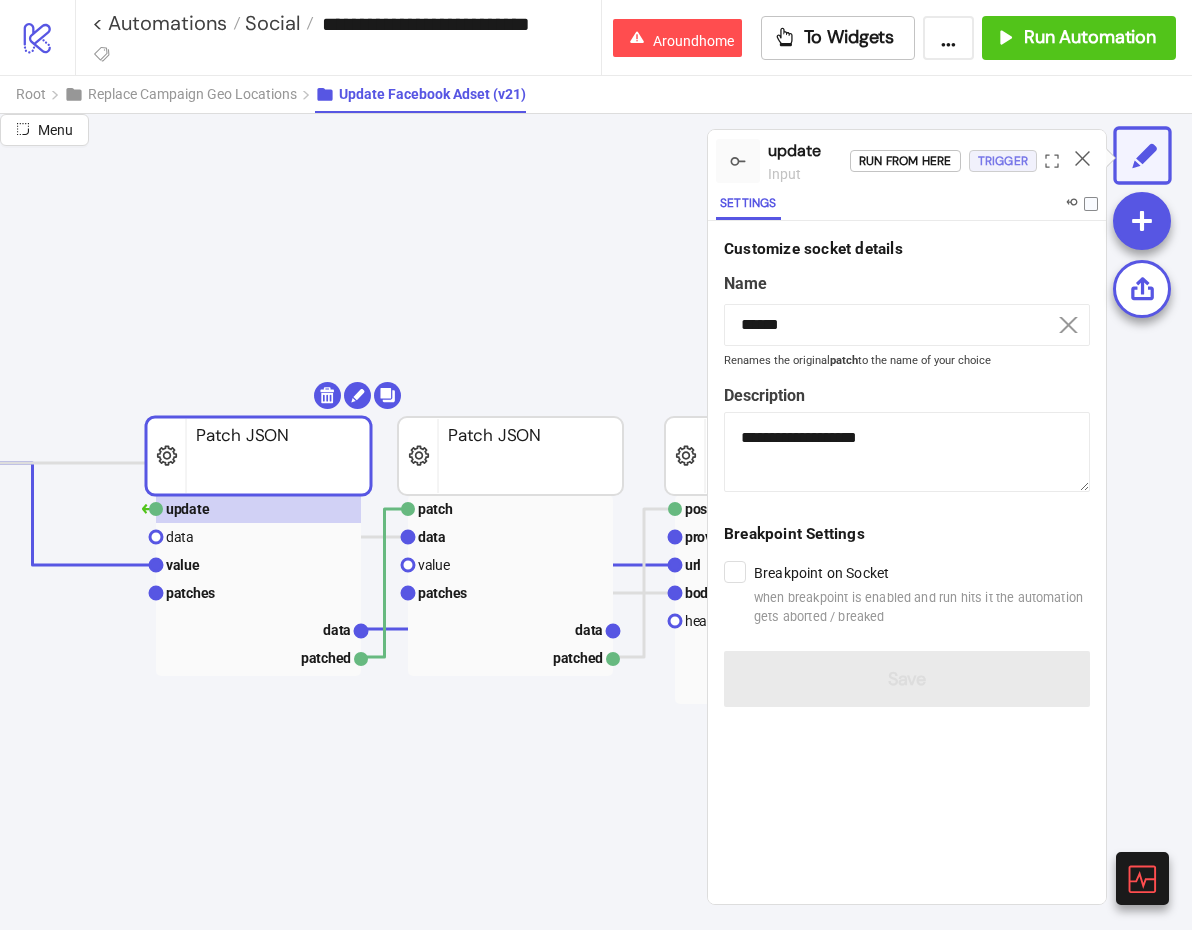 click on "Trigger" at bounding box center (1003, 161) 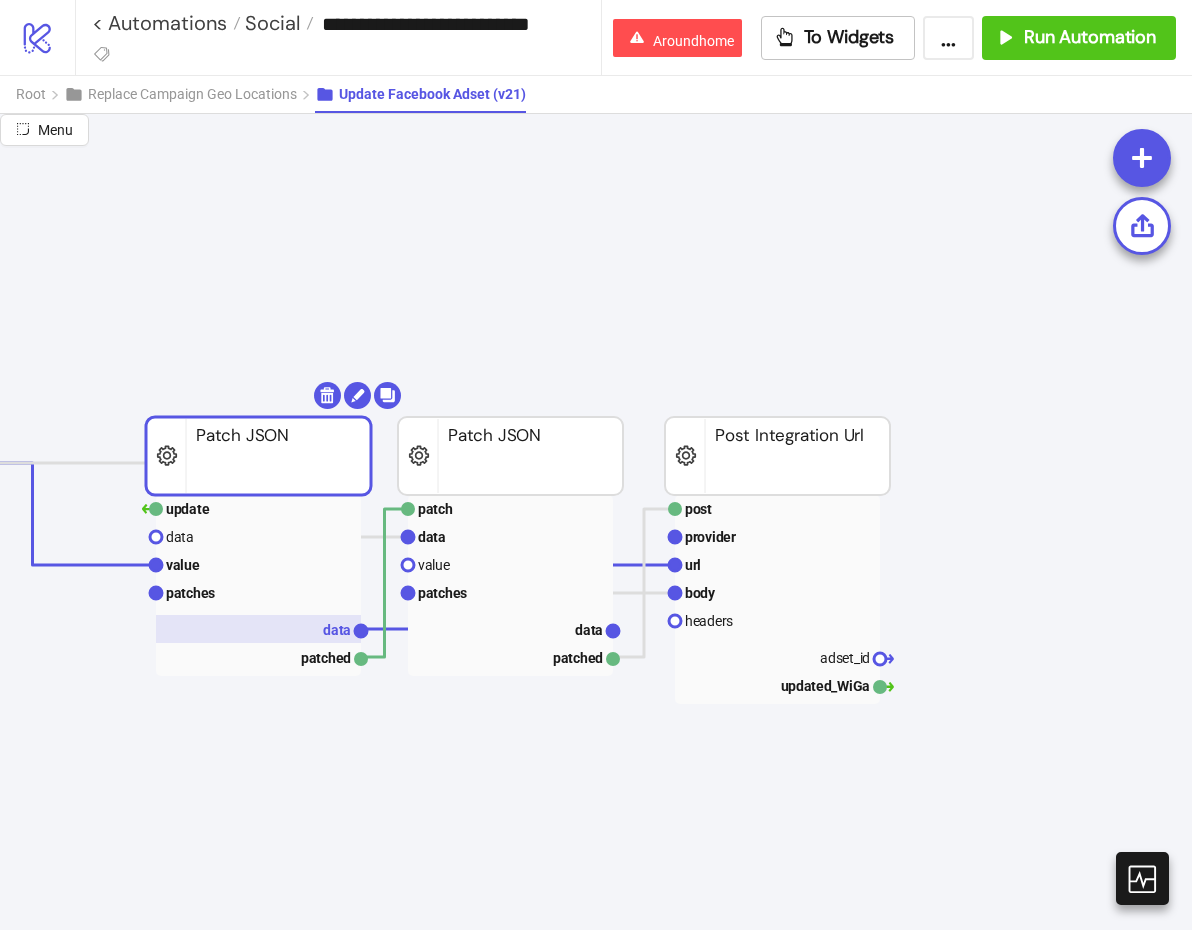click 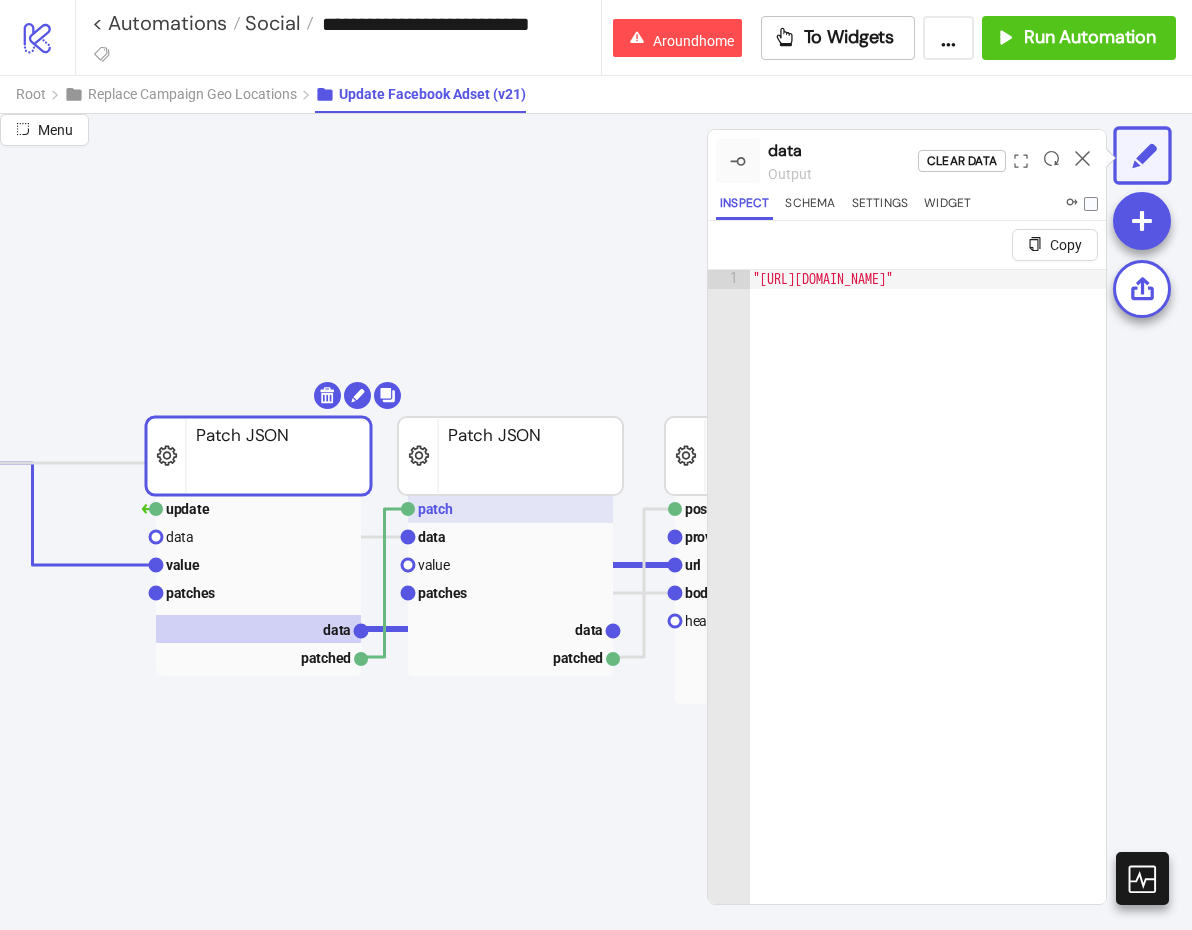 click 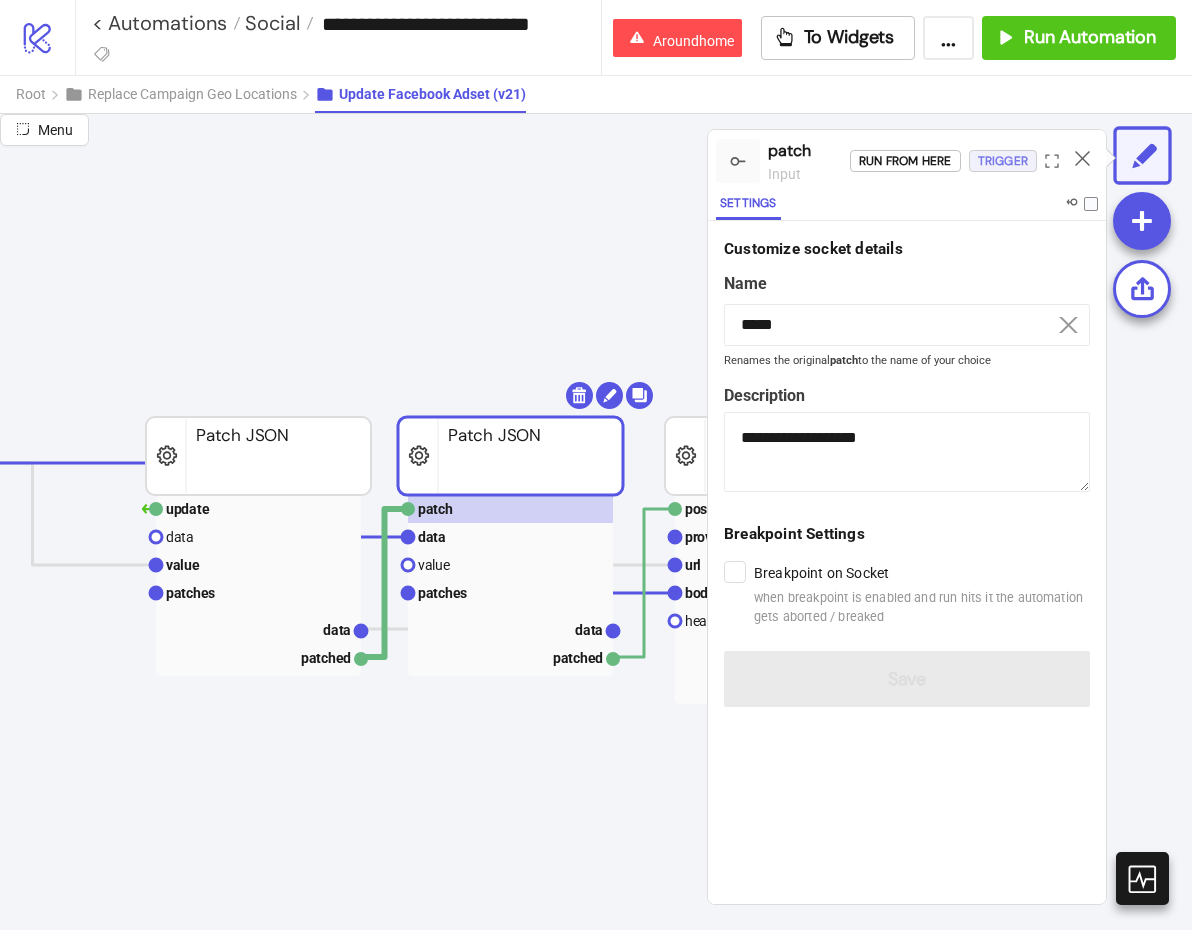 click on "Trigger" at bounding box center [1003, 161] 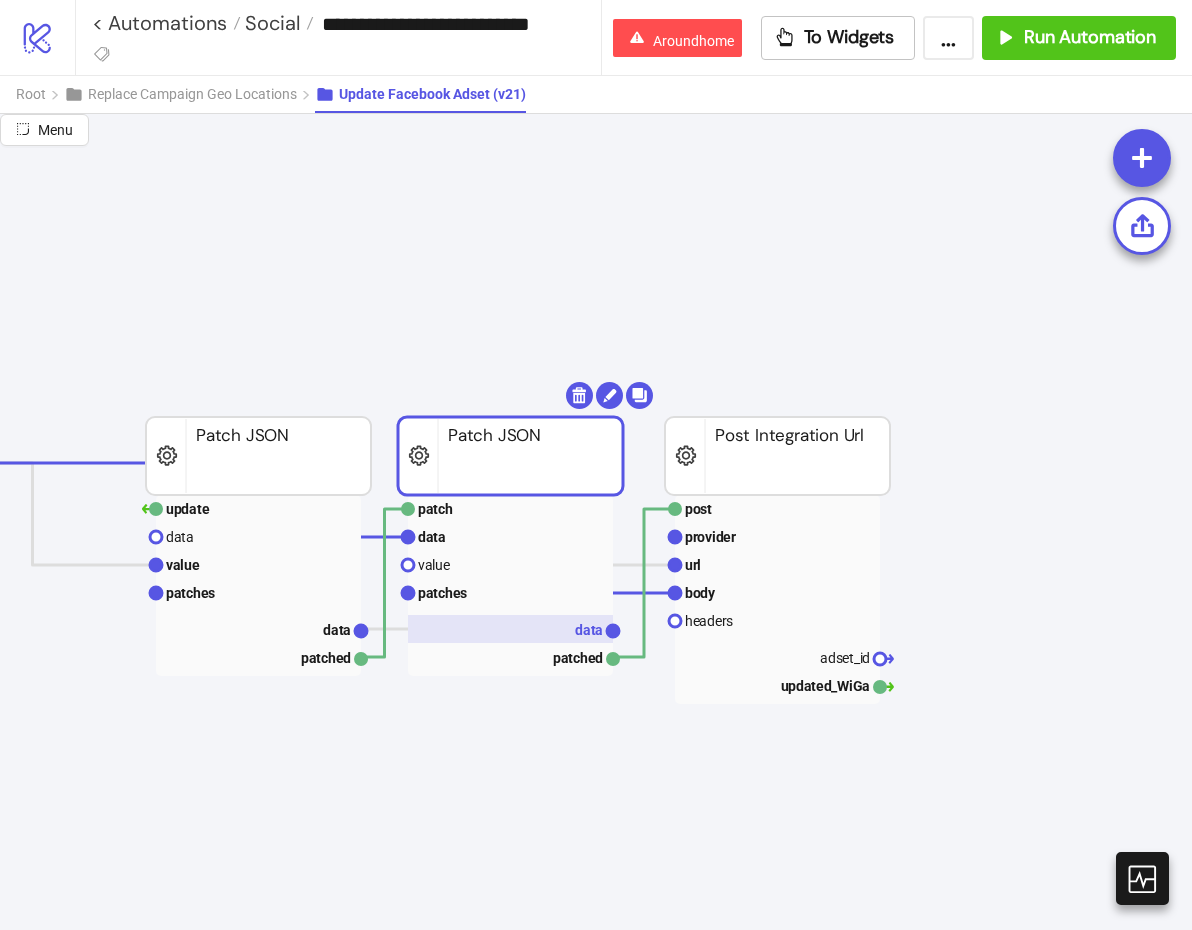 click 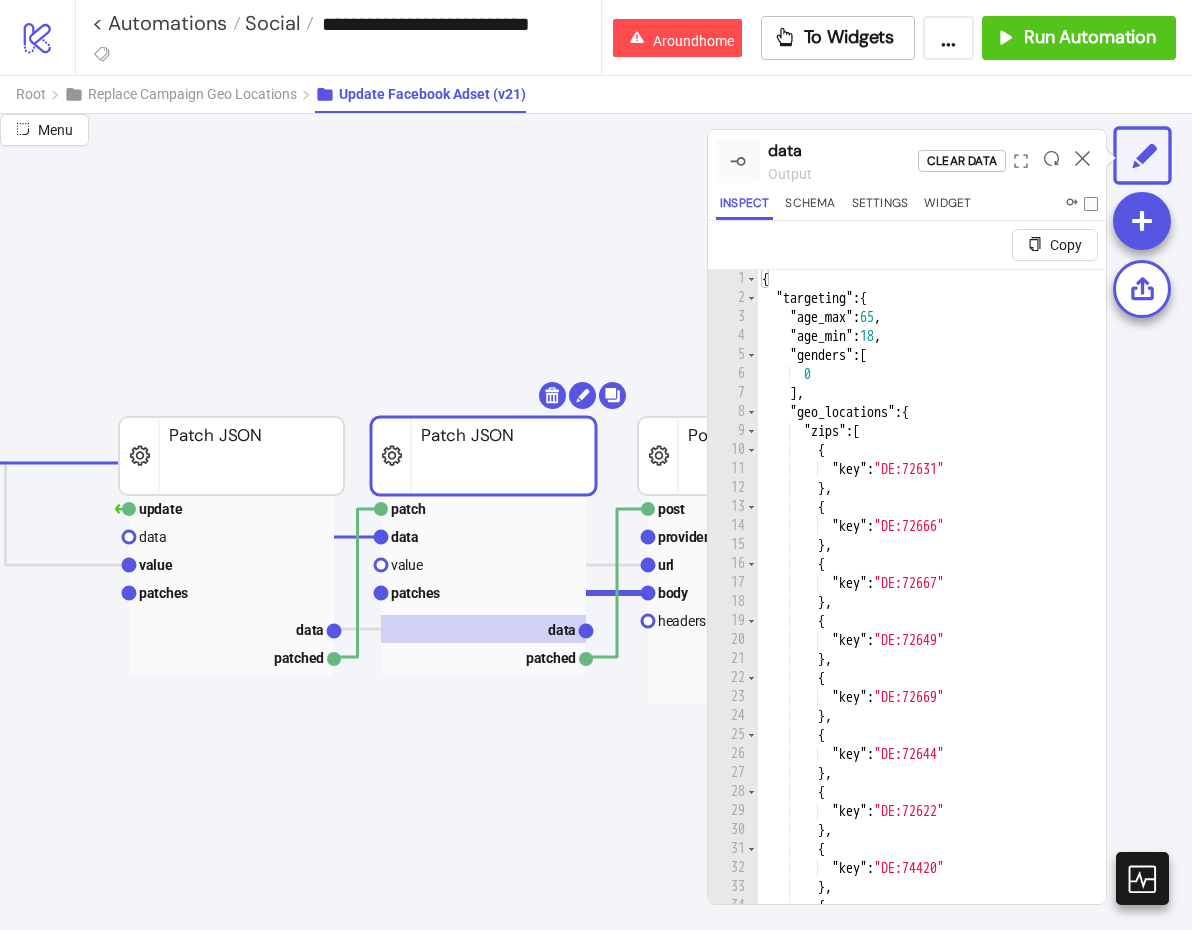 scroll, scrollTop: 199, scrollLeft: 1560, axis: both 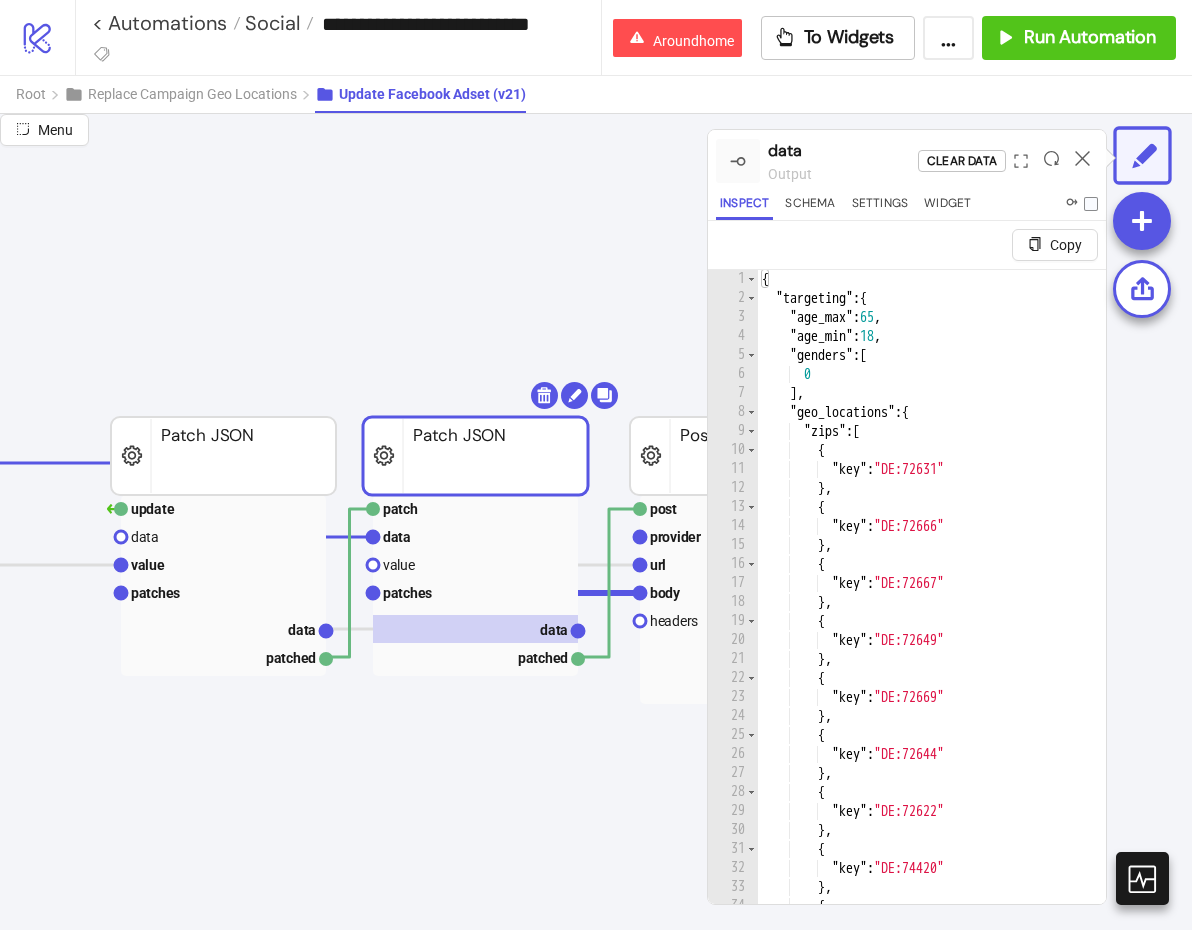 click on "{    "targeting" :  {      "age_max" :  65 ,      "age_min" :  18 ,      "genders" :  [         0      ] ,      "geo_locations" :  {         "zips" :  [           {              "key" :  "DE:72631"           } ,           {              "key" :  "DE:72666"           } ,           {              "key" :  "DE:72667"           } ,           {              "key" :  "DE:72649"           } ,           {              "key" :  "DE:72669"           } ,           {              "key" :  "DE:72644"           } ,           {              "key" :  "DE:72622"           } ,           {              "key" :  "DE:74420"           } ,           {              "key" :  "DE:74579"           } ,           {" at bounding box center [942, 622] 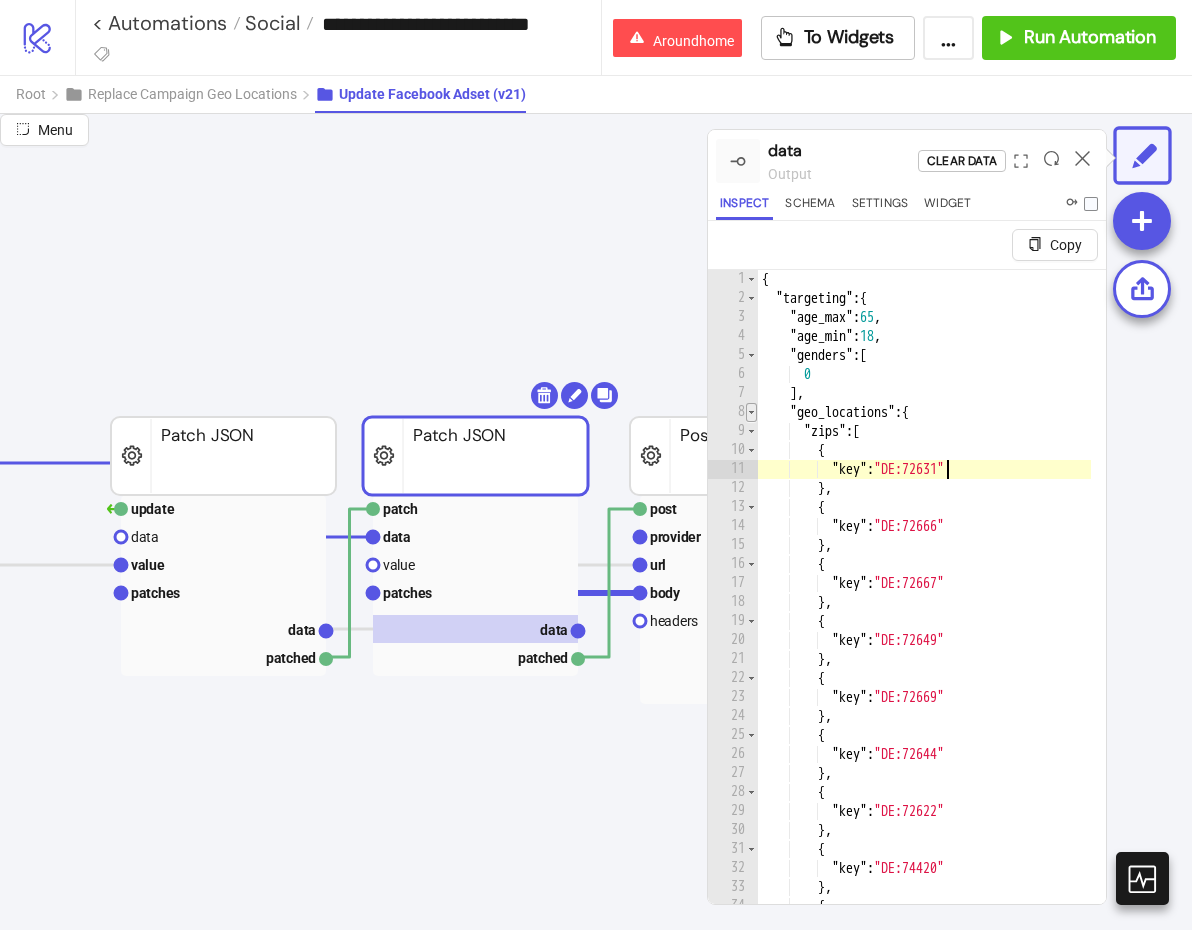 click at bounding box center (751, 412) 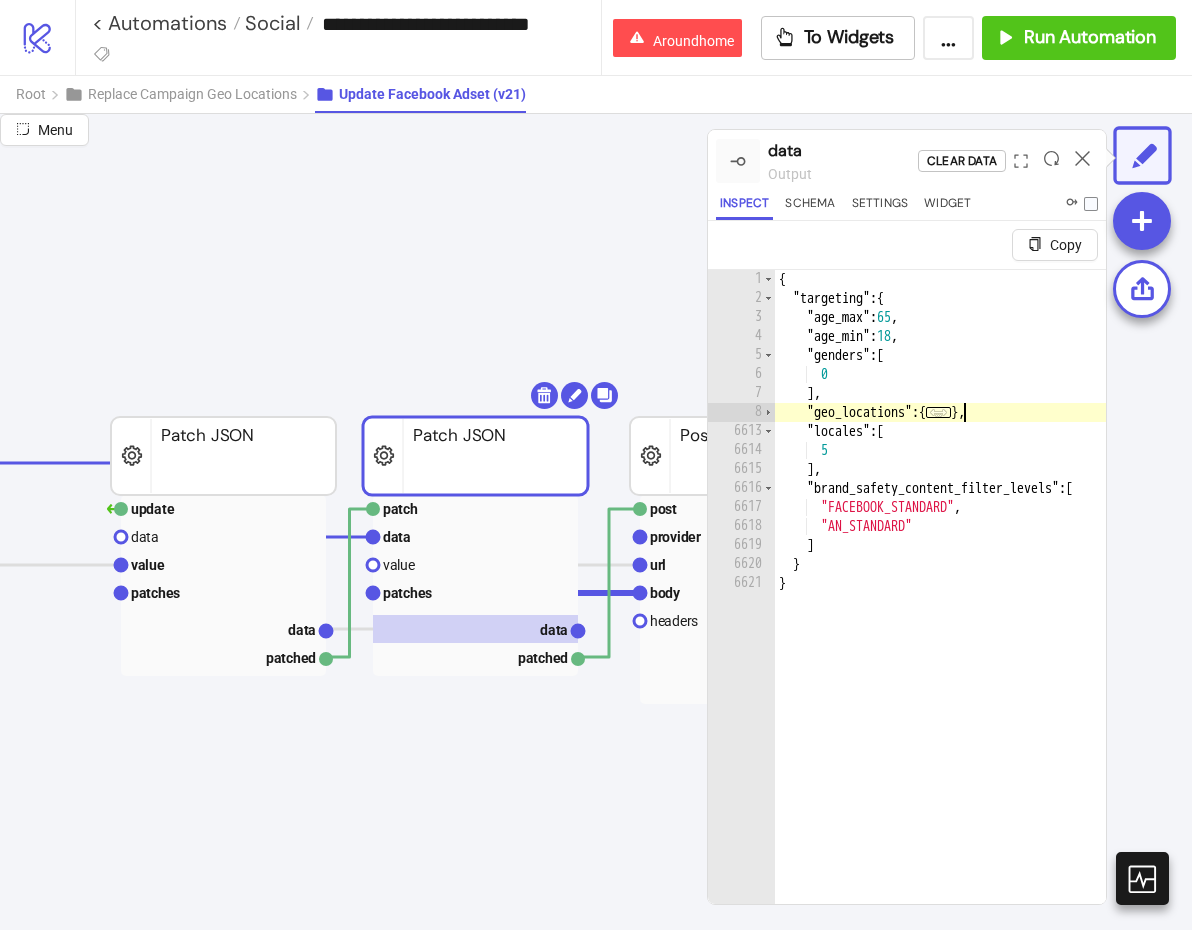 click on "{    "targeting" :  {      "age_max" :  65 ,      "age_min" :  18 ,      "genders" :  [         0      ] ,      "geo_locations" :  { ... } ,      "locales" :  [         5      ] ,      "brand_safety_content_filter_levels" :  [         "FACEBOOK_STANDARD" ,         "AN_STANDARD"      ]    } }" at bounding box center [959, 622] 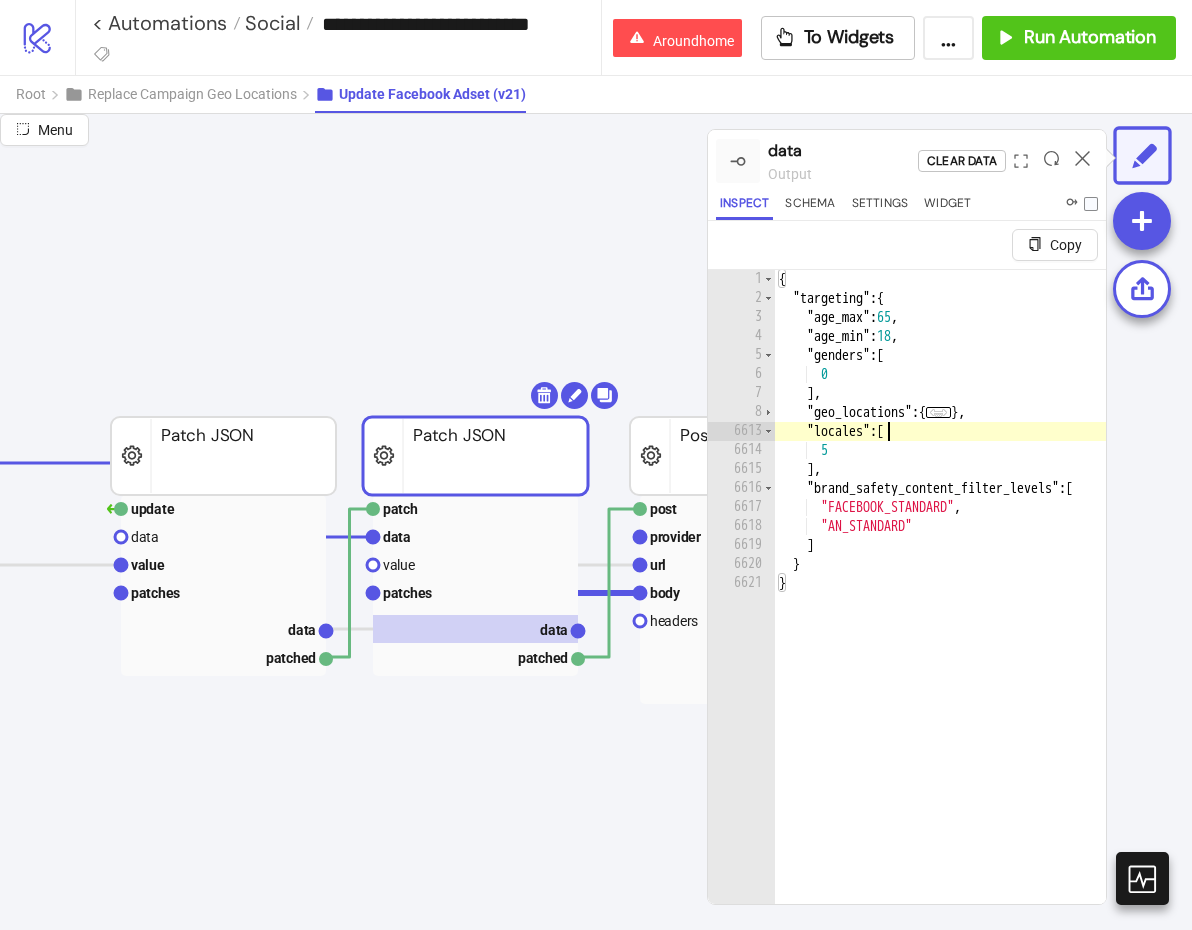 click on "{    "targeting" :  {      "age_max" :  65 ,      "age_min" :  18 ,      "genders" :  [         0      ] ,      "geo_locations" :  { ... } ,      "locales" :  [         5      ] ,      "brand_safety_content_filter_levels" :  [         "FACEBOOK_STANDARD" ,         "AN_STANDARD"      ]    } }" at bounding box center (959, 622) 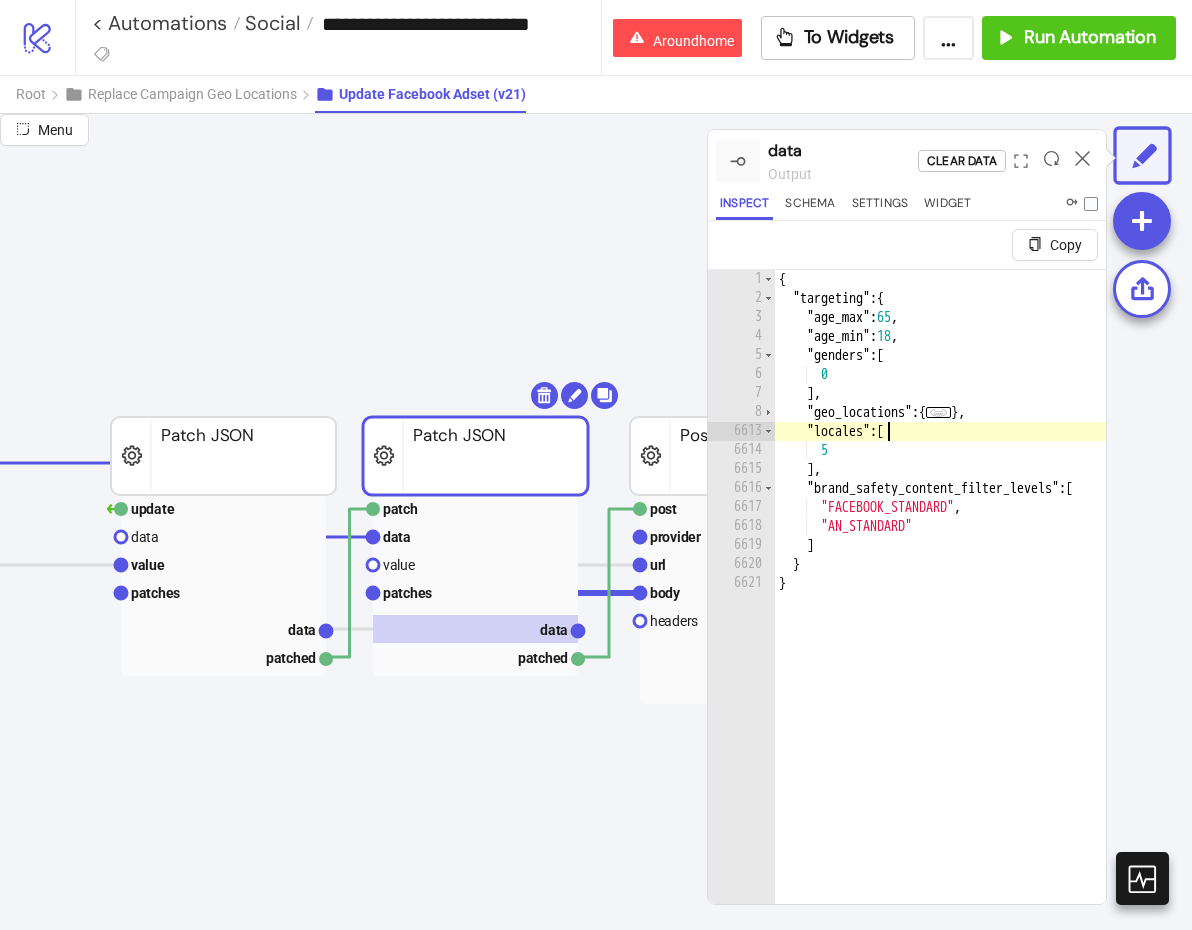 click on "update data value patches data patched Patch JSON adset any Input Any post provider url body headers adset_id updated_WiGa Post Integration Url patch data value patches data patched Patch JSON" 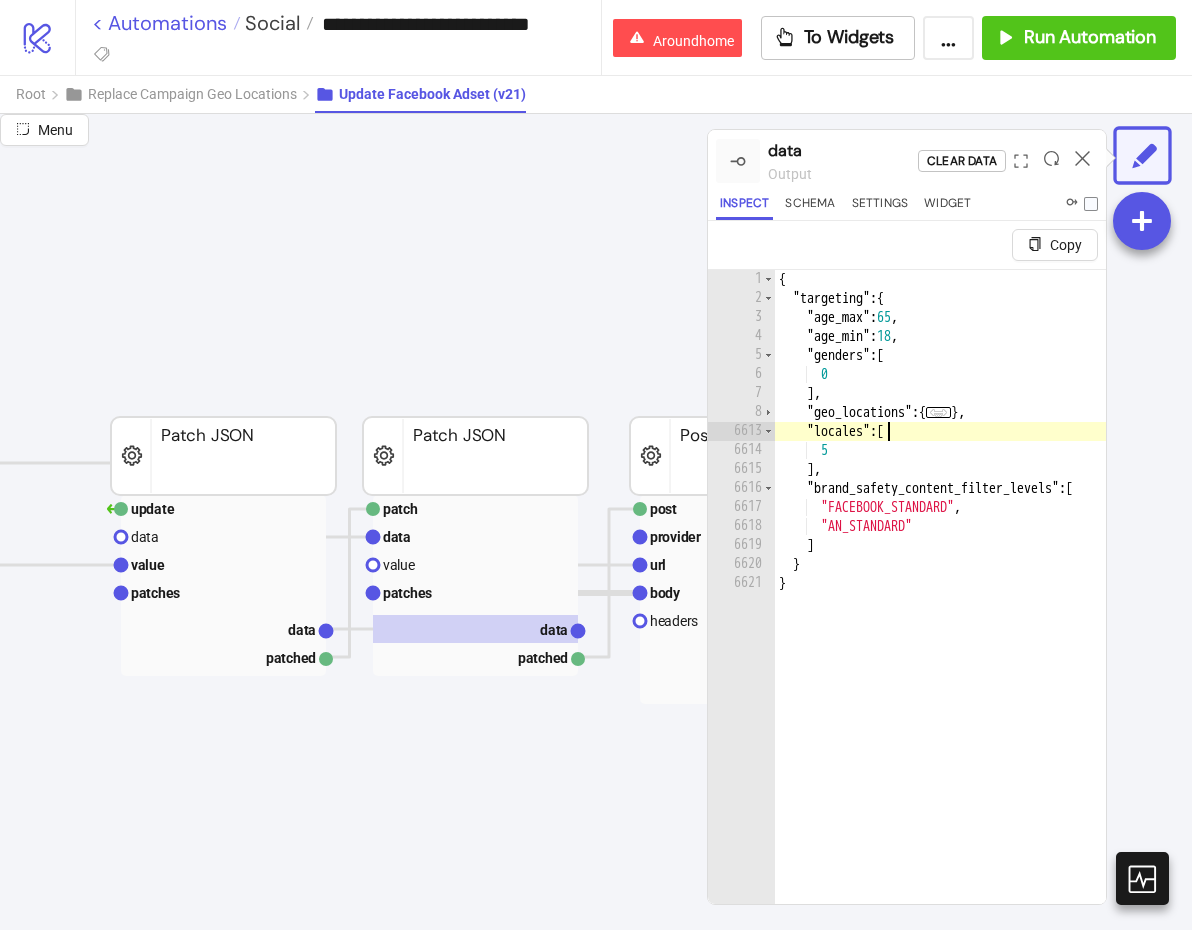 click on "< Automations" at bounding box center (166, 23) 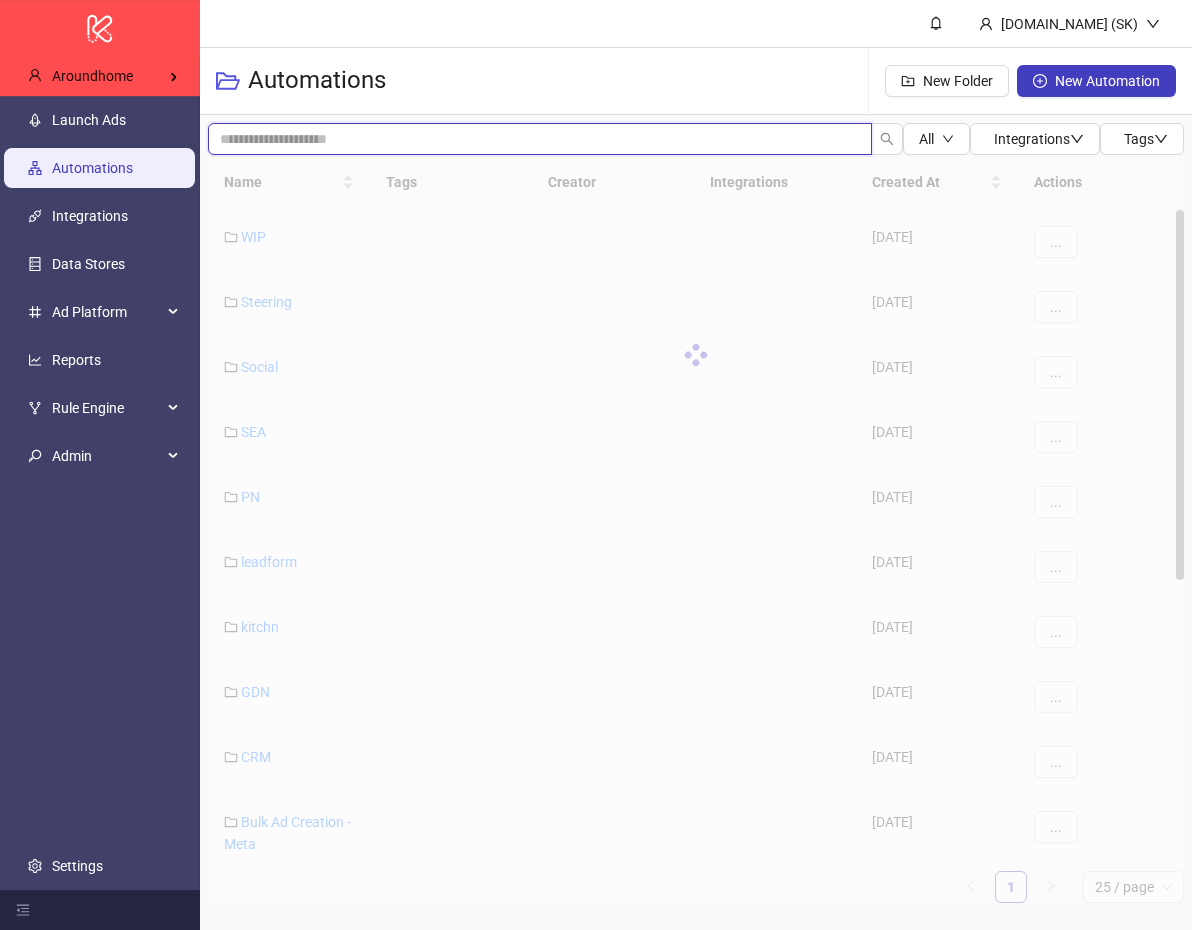 click at bounding box center (540, 139) 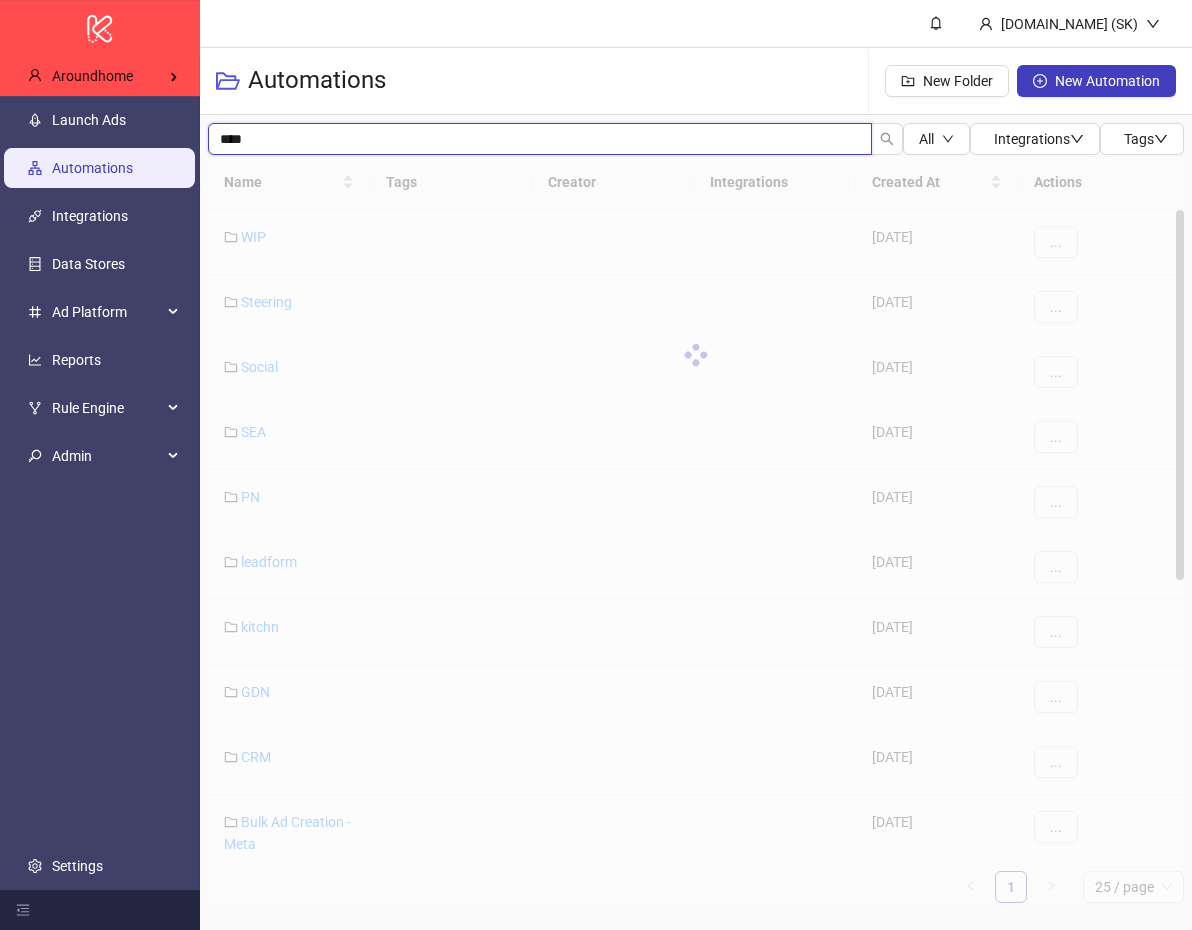 type on "****" 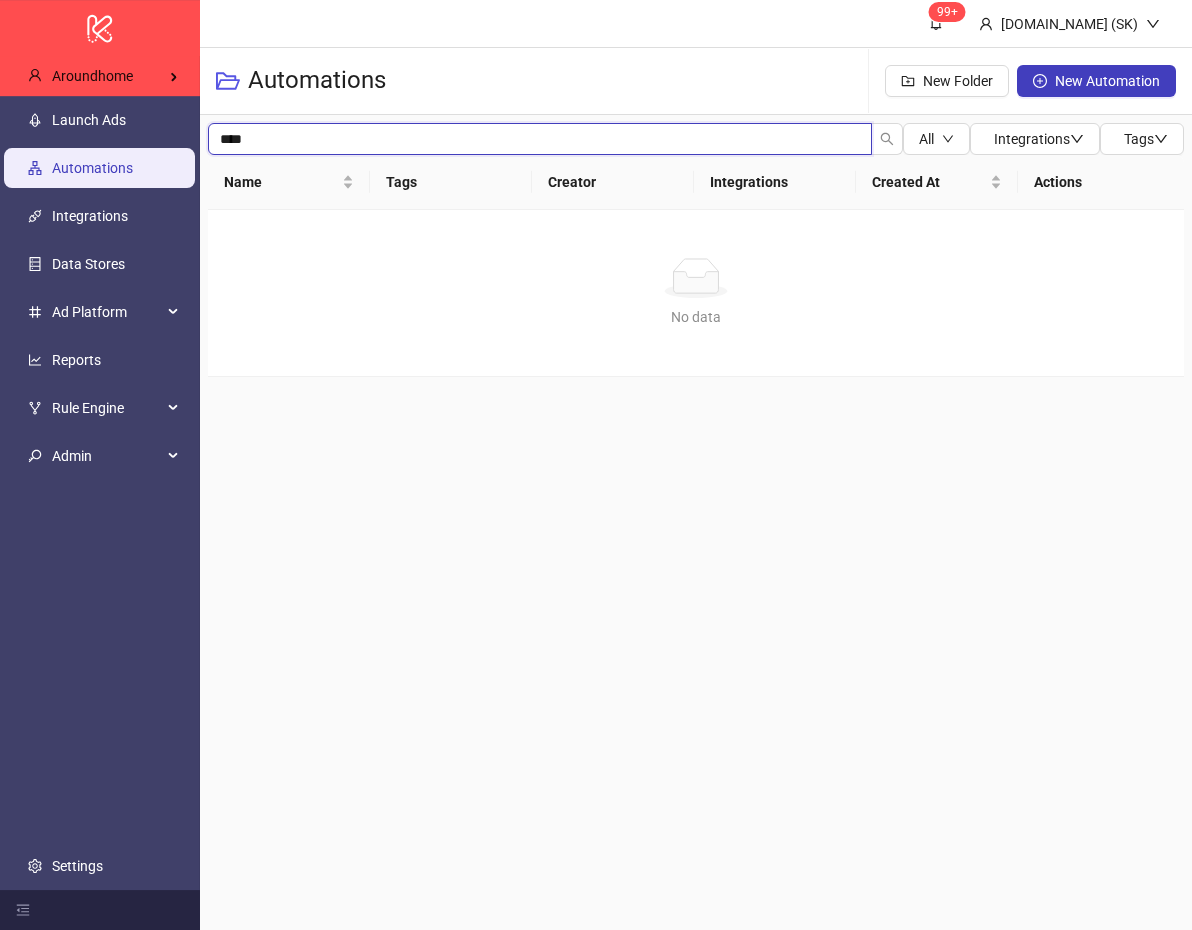 click on "****" at bounding box center (540, 139) 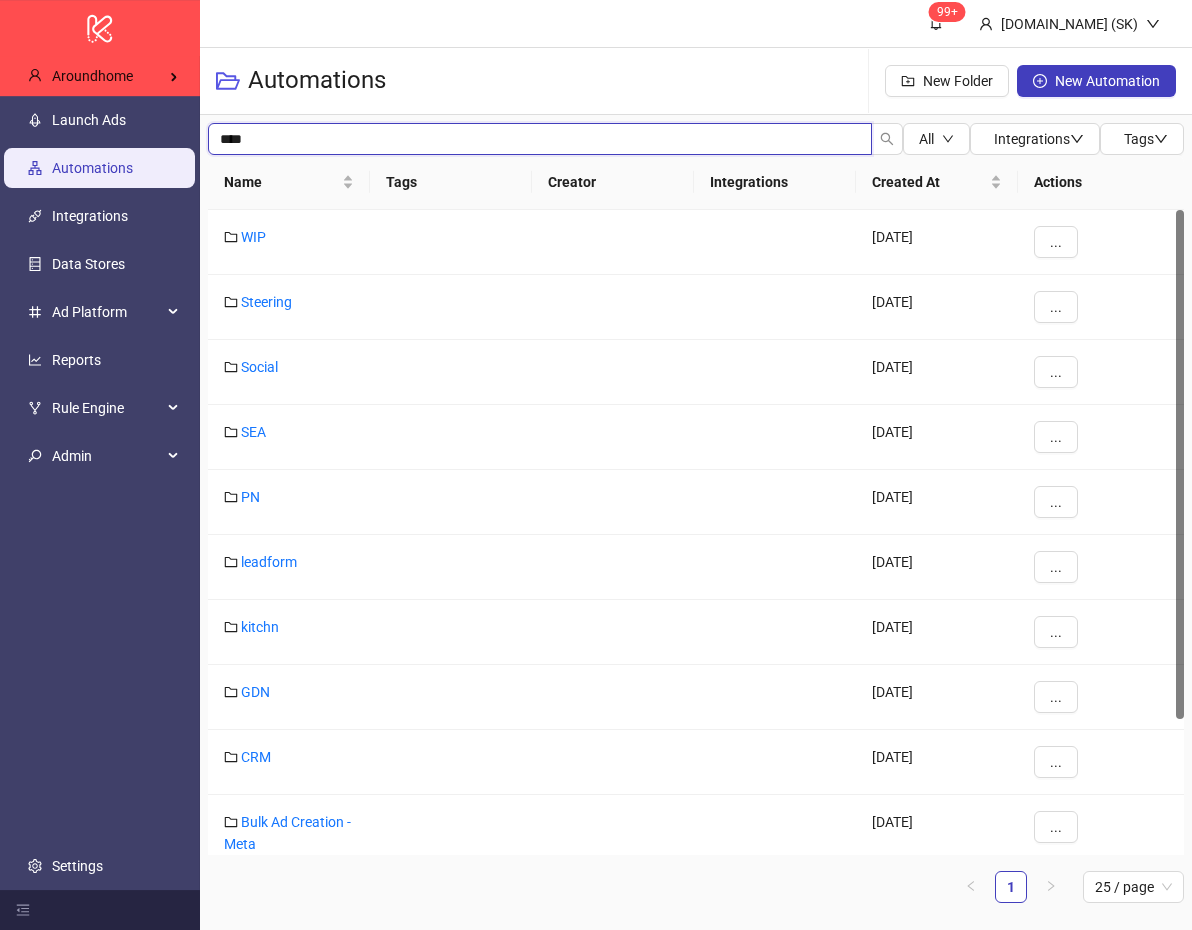 type on "****" 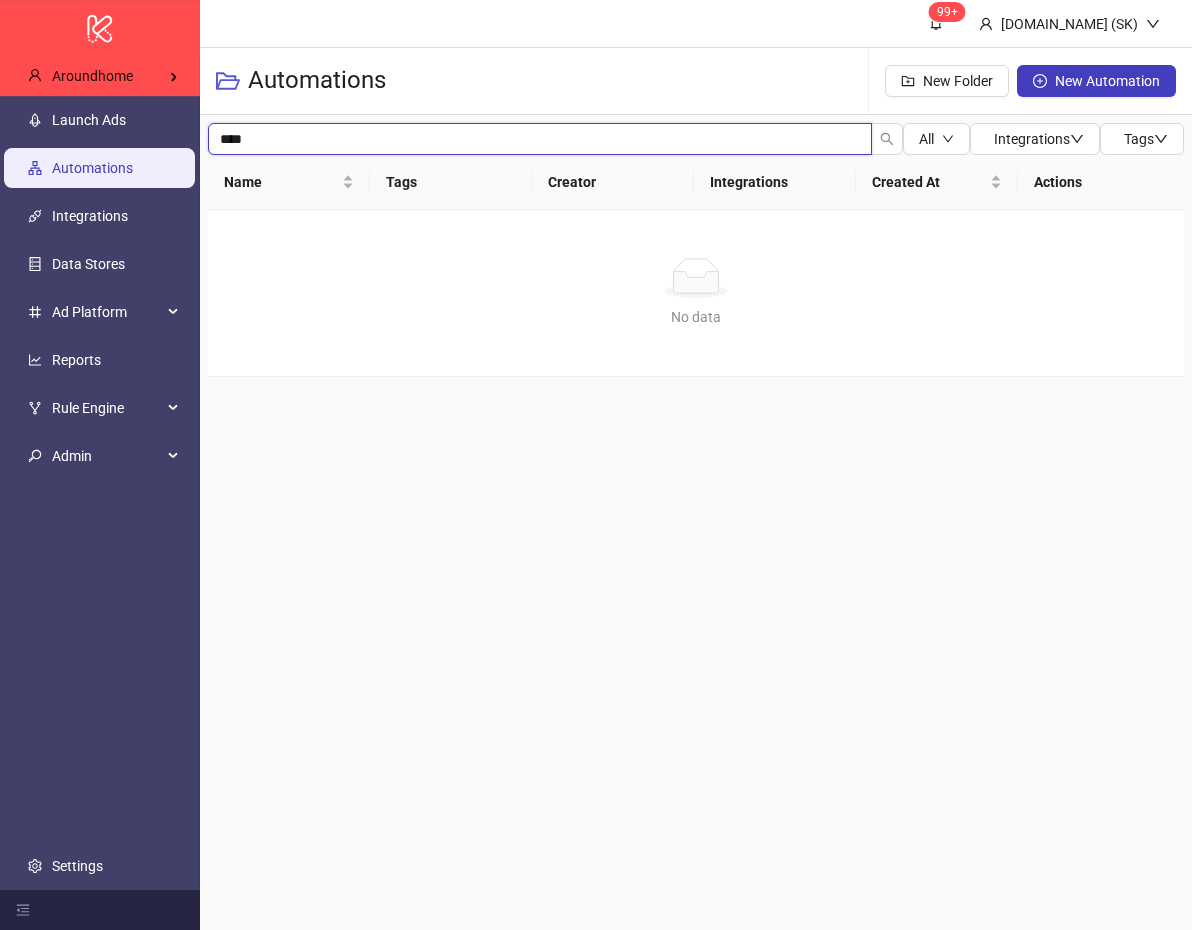 click on "****" at bounding box center (540, 139) 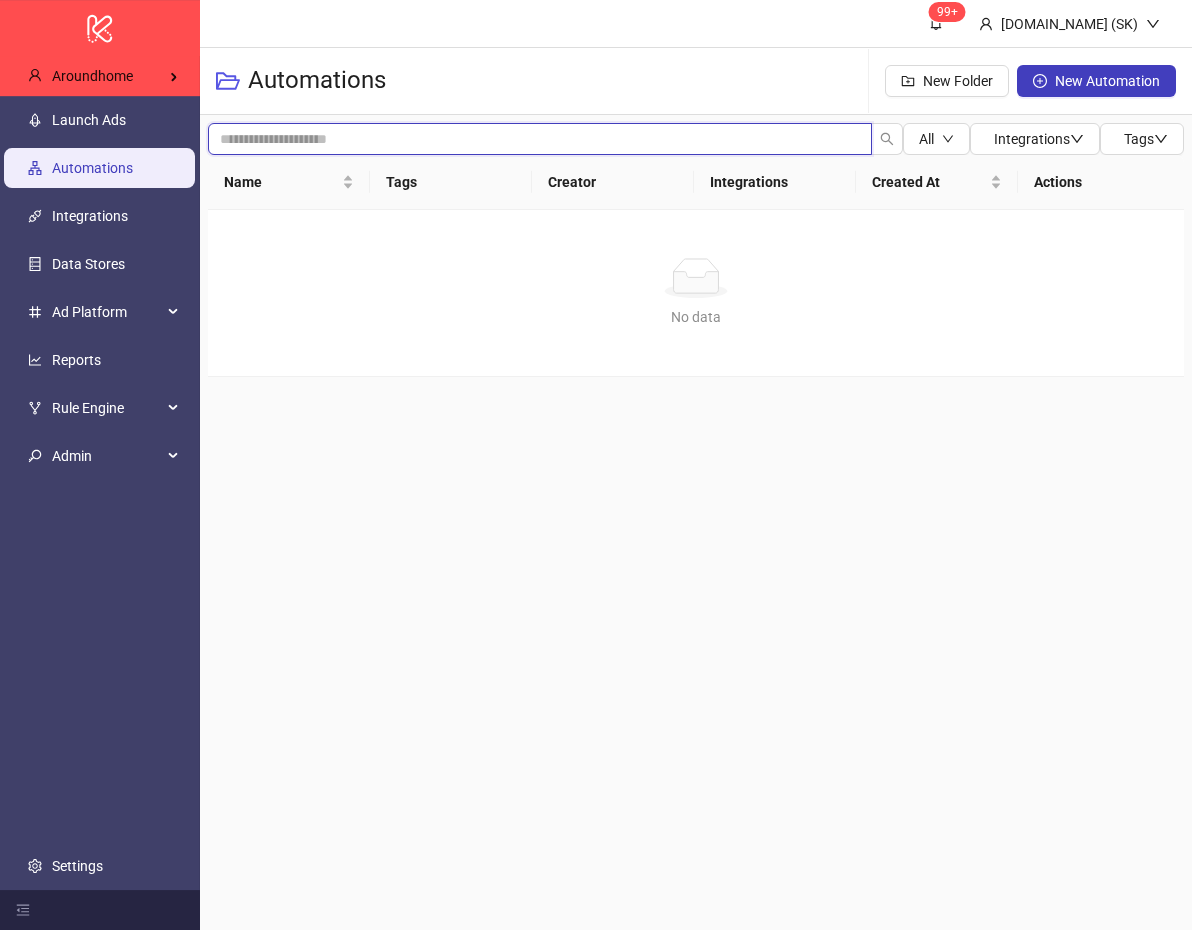 type 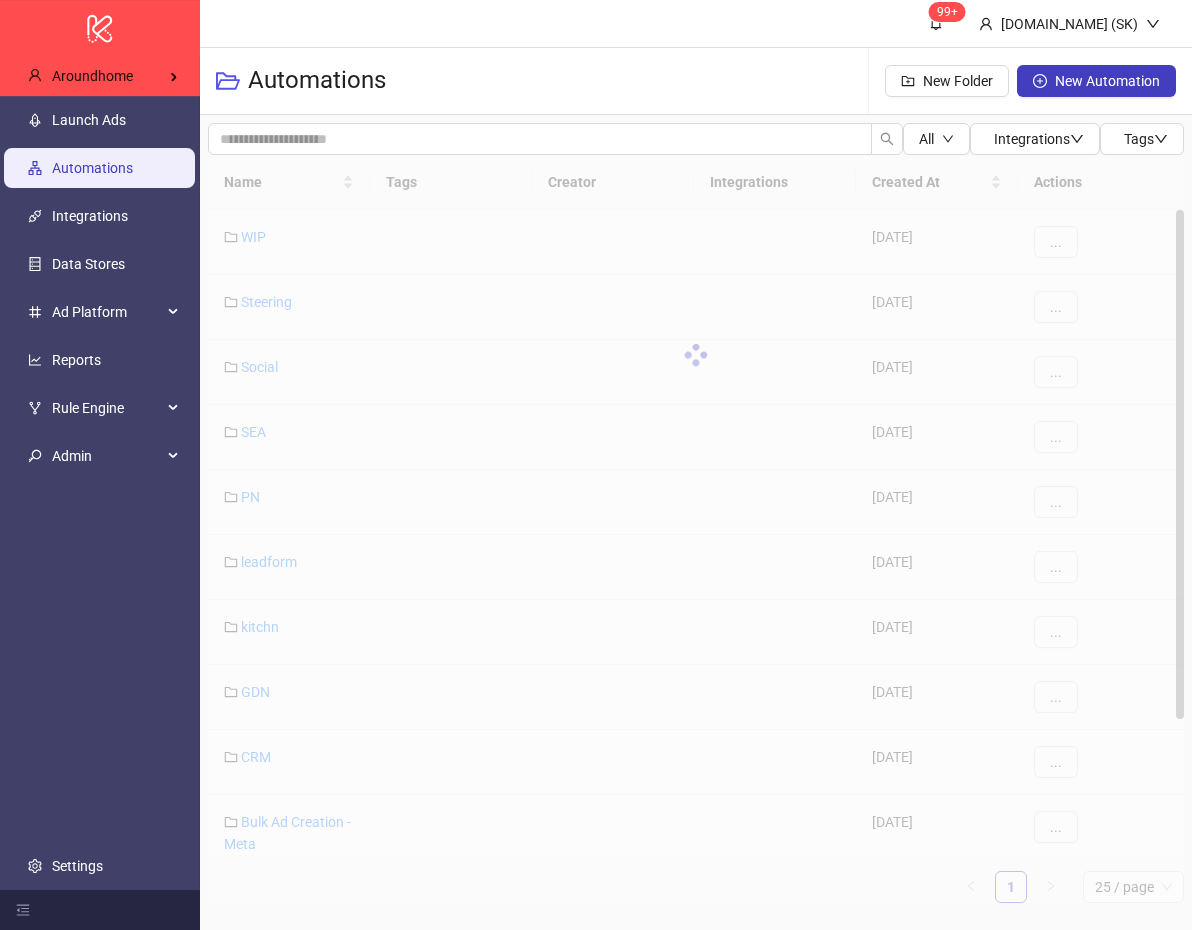 scroll, scrollTop: 0, scrollLeft: 0, axis: both 